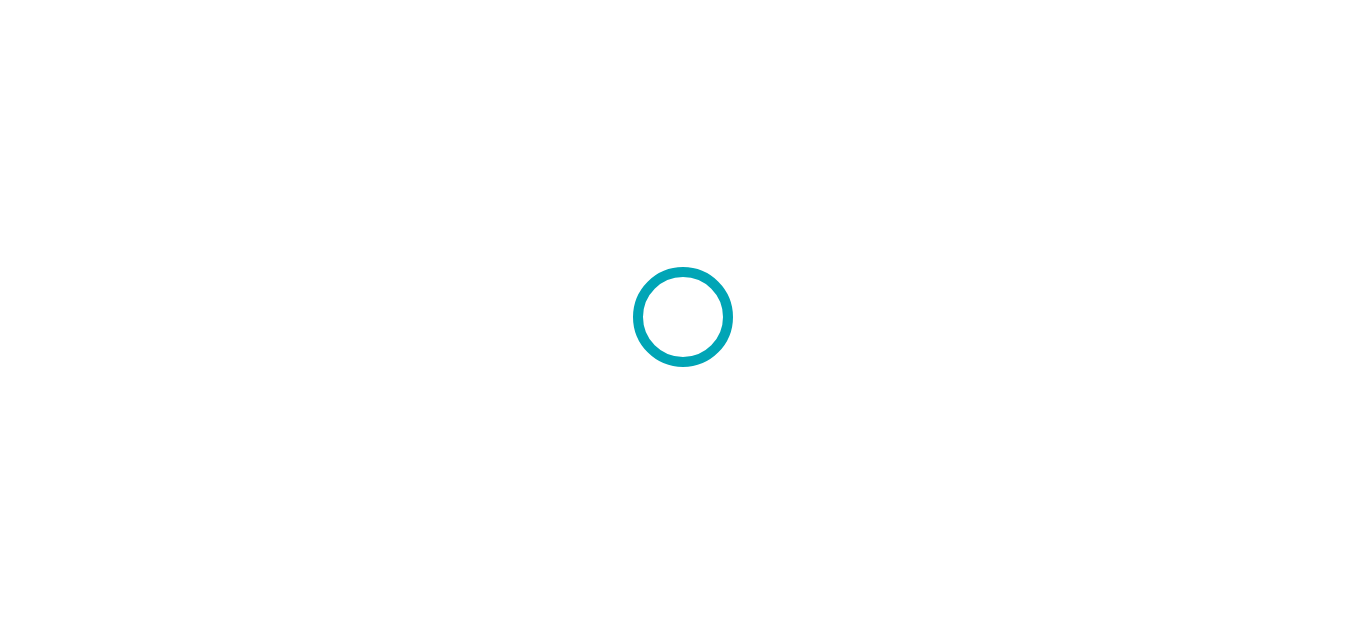 scroll, scrollTop: 0, scrollLeft: 0, axis: both 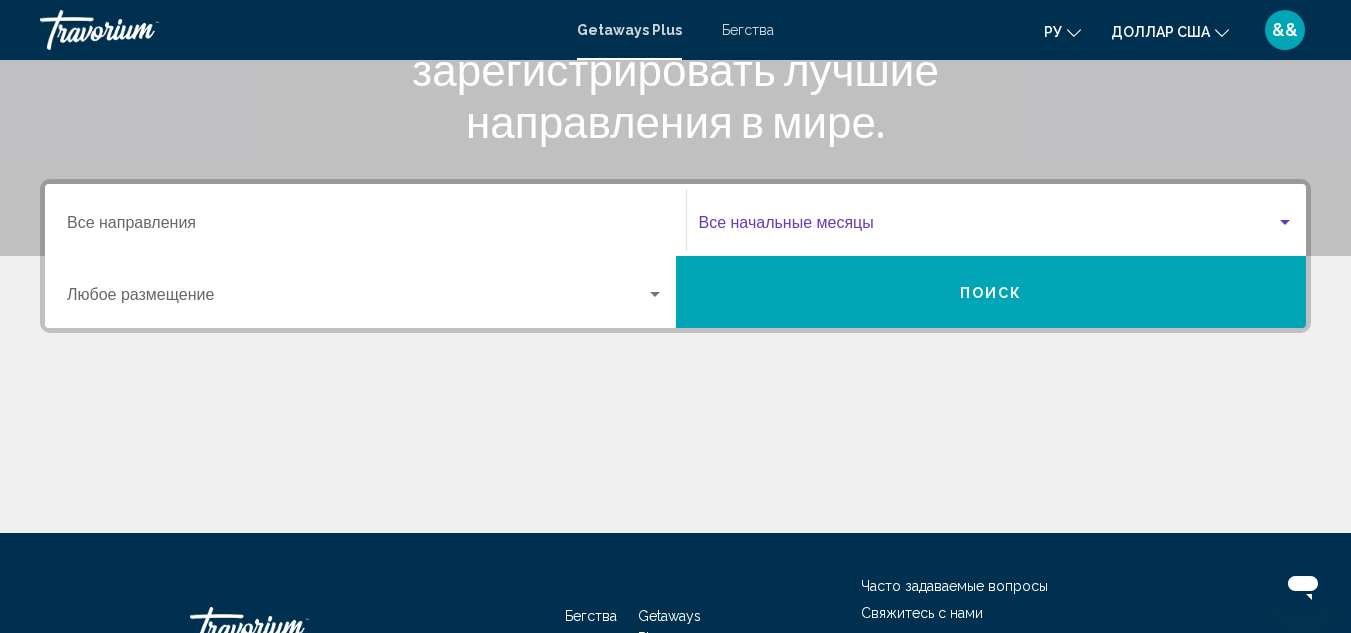 click at bounding box center (988, 227) 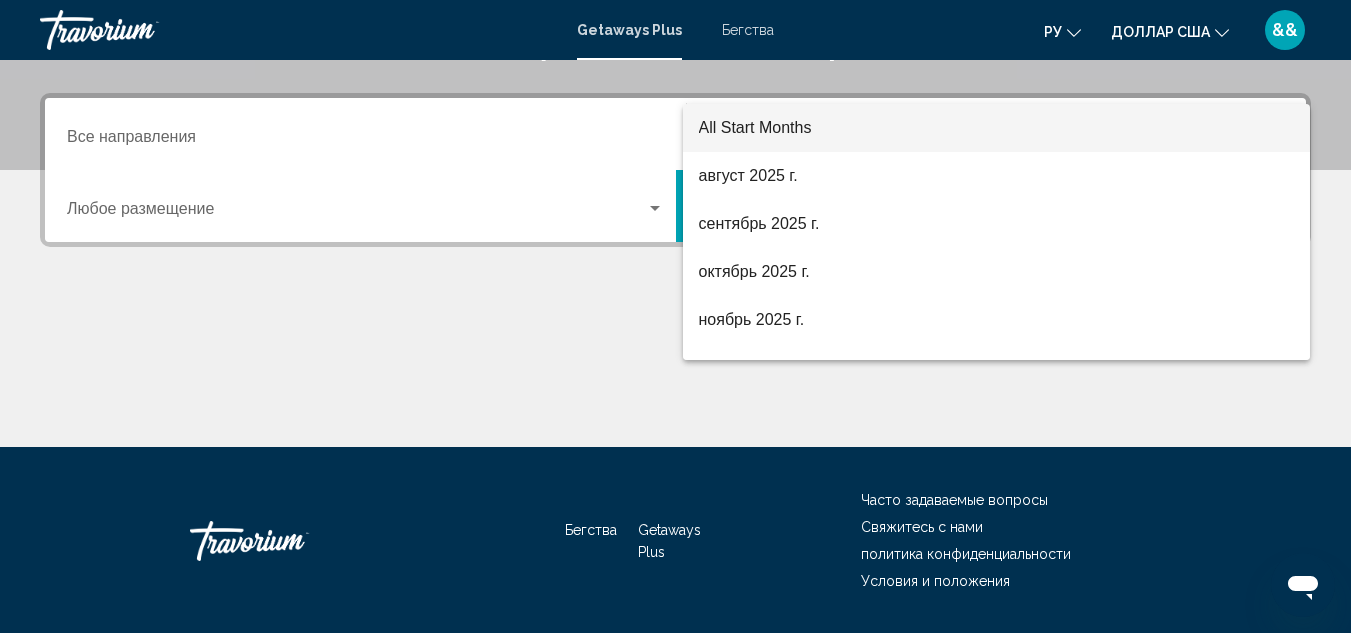 scroll, scrollTop: 458, scrollLeft: 0, axis: vertical 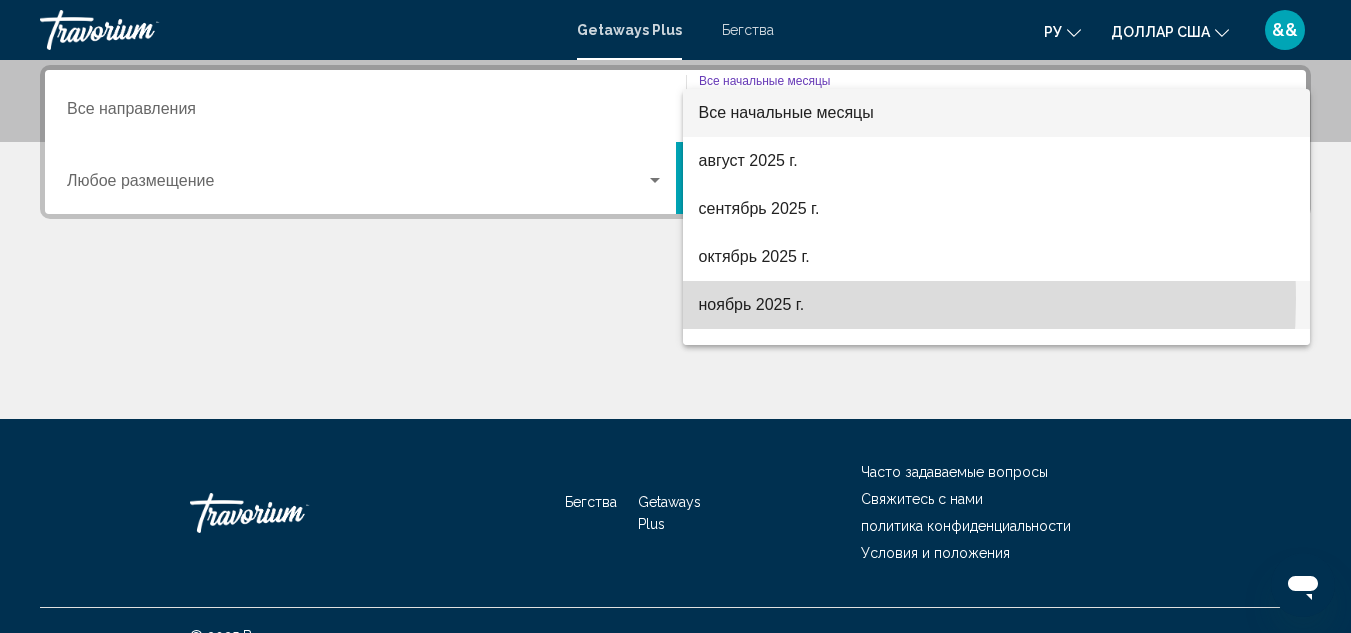 click on "ноябрь 2025 г." at bounding box center [752, 304] 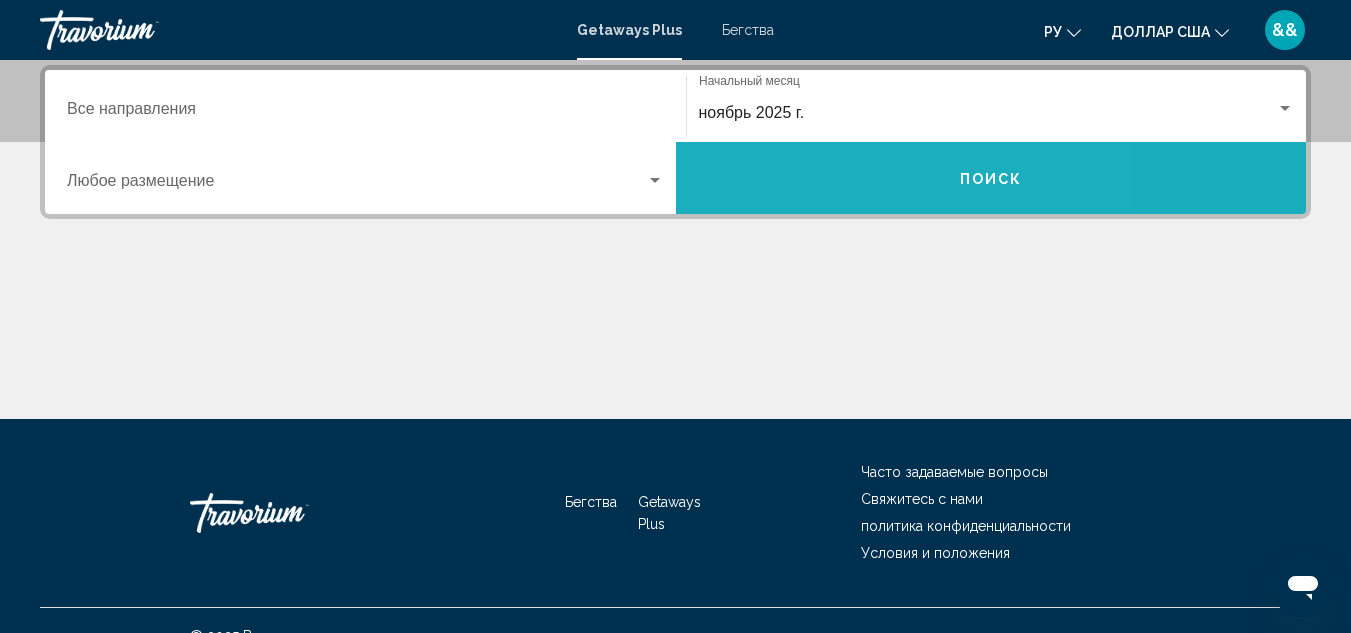 click on "Поиск" at bounding box center (991, 178) 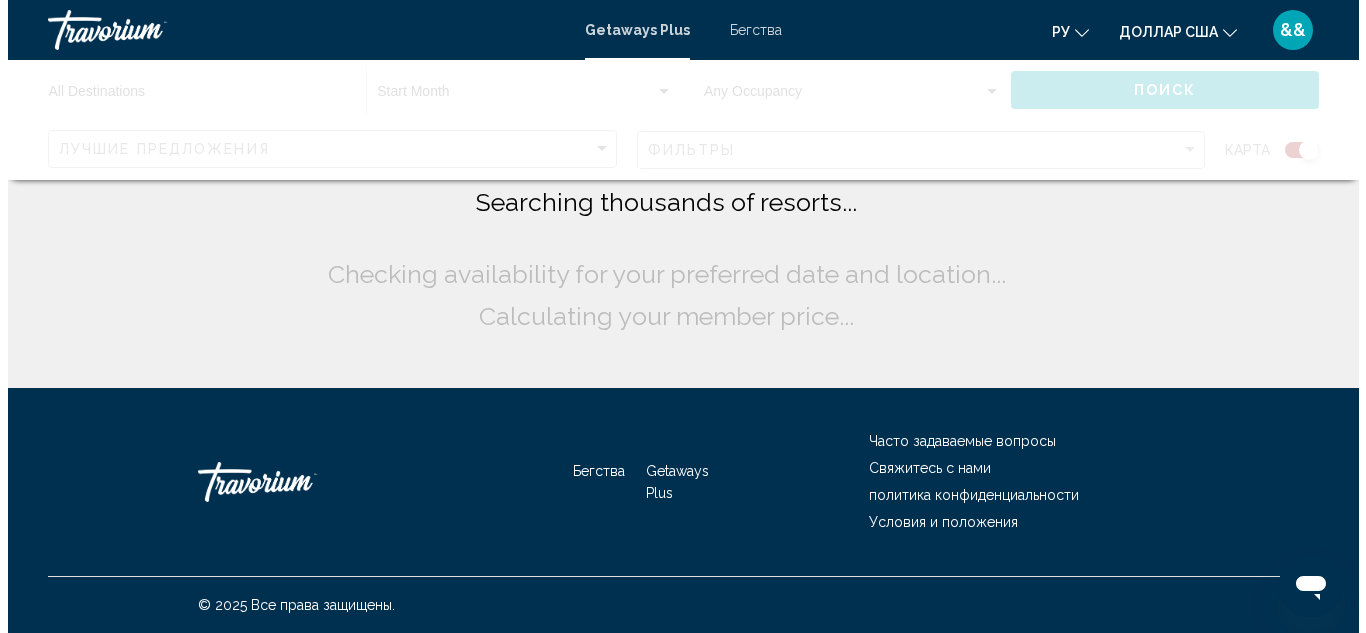 scroll, scrollTop: 0, scrollLeft: 0, axis: both 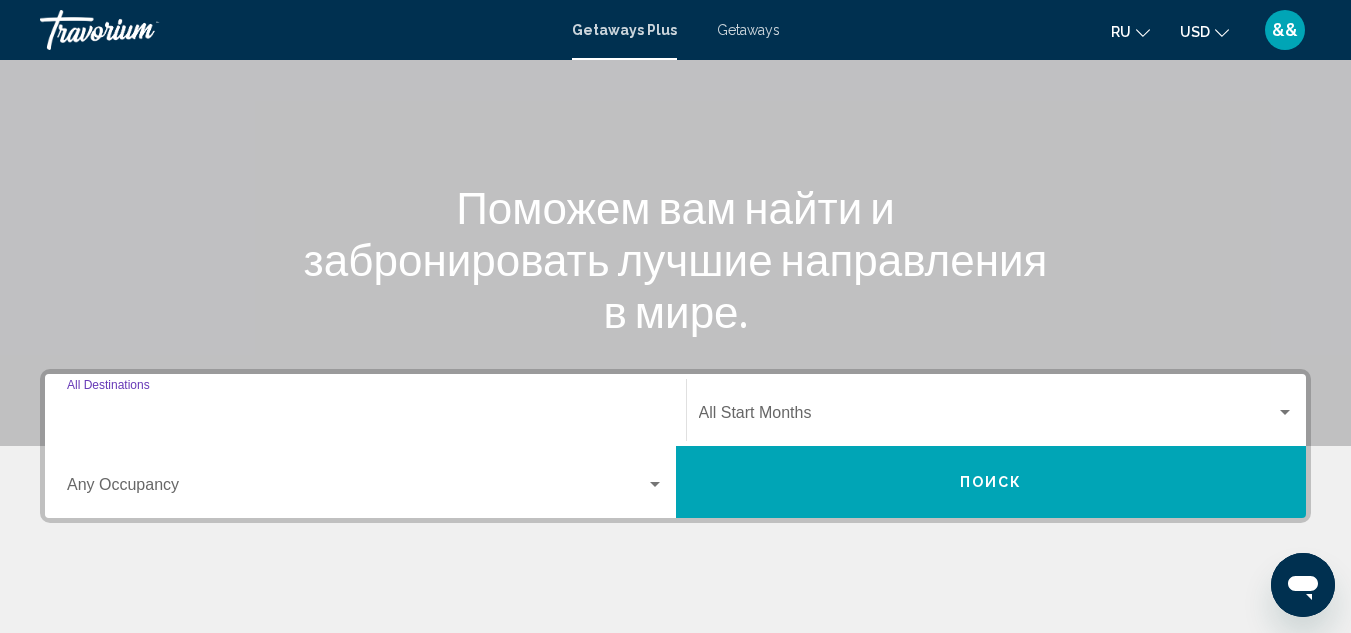 click on "Destination All Destinations" at bounding box center (365, 417) 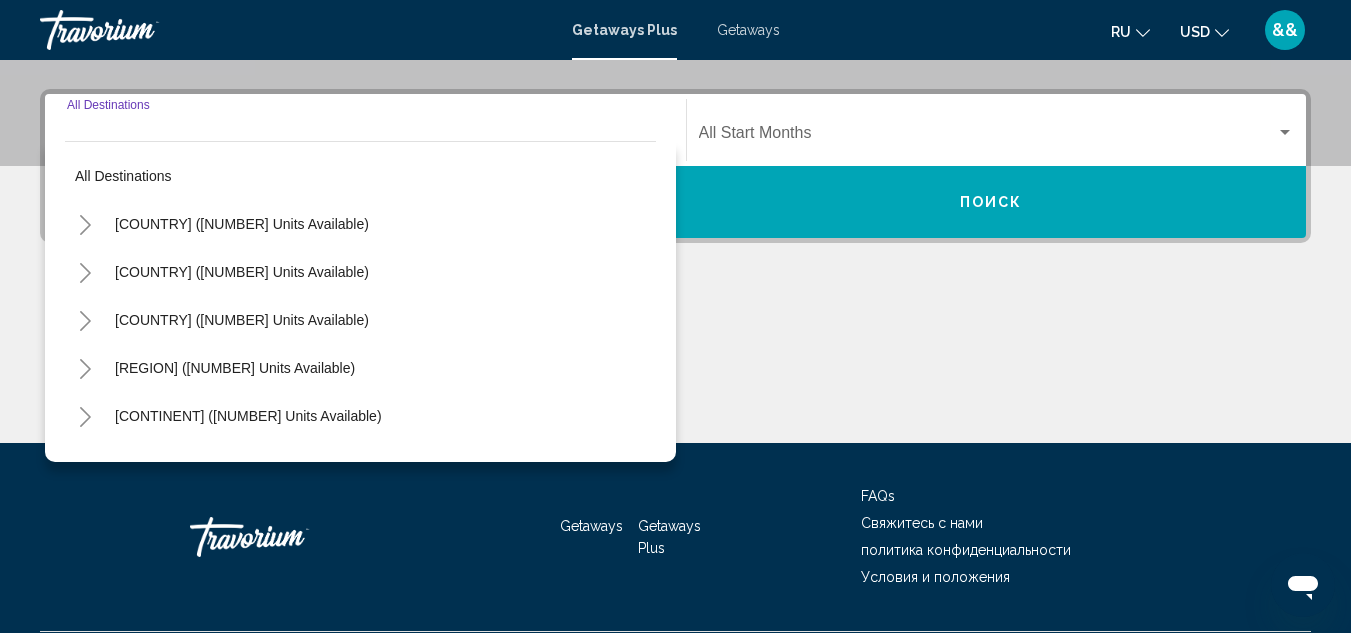 scroll, scrollTop: 458, scrollLeft: 0, axis: vertical 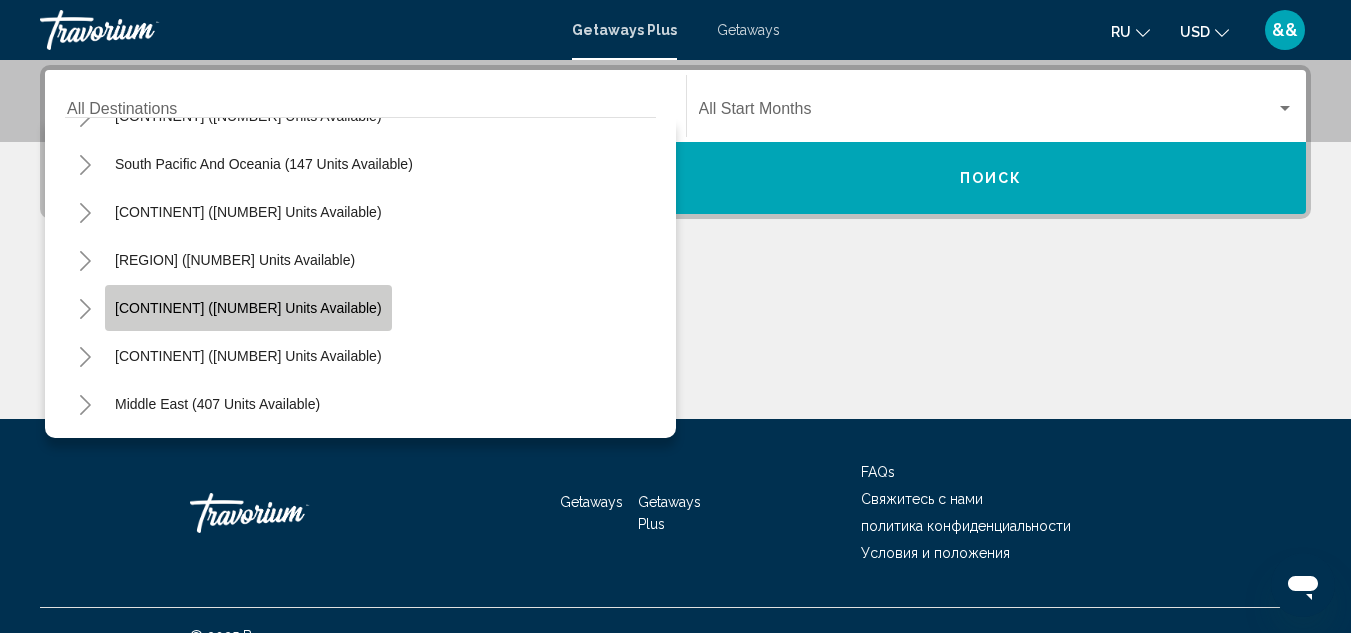 click on "[CONTINENT] ([NUMBER] units available)" 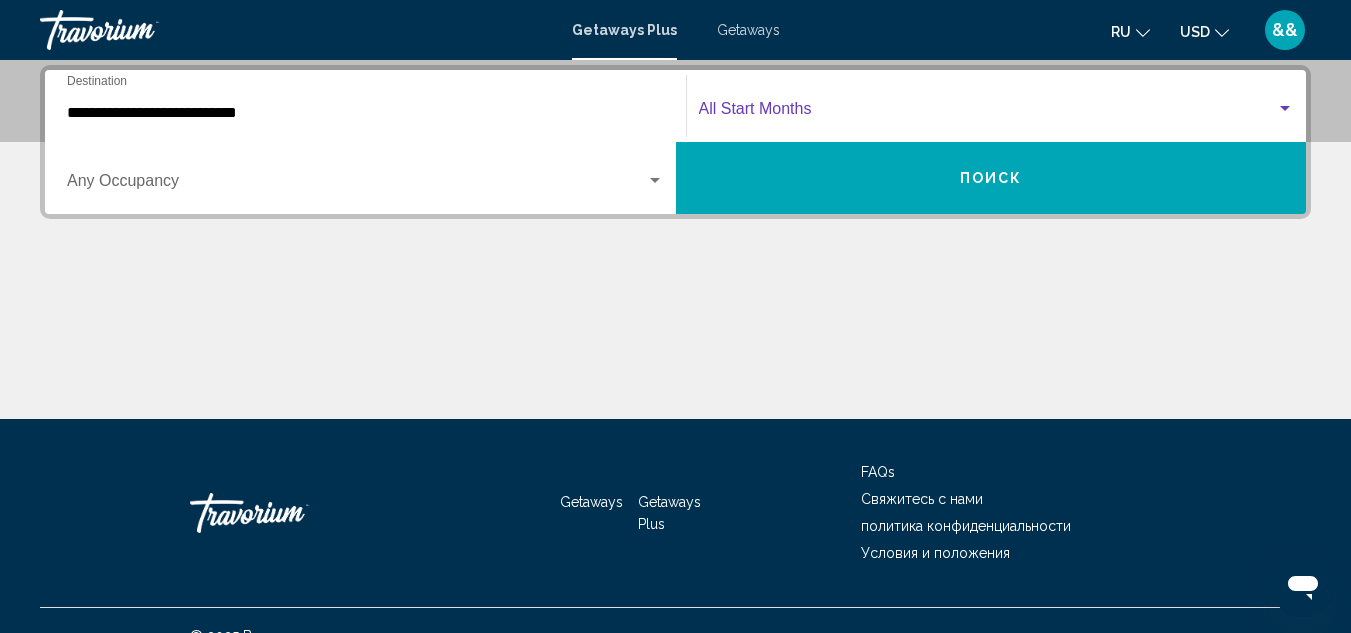 click at bounding box center [988, 113] 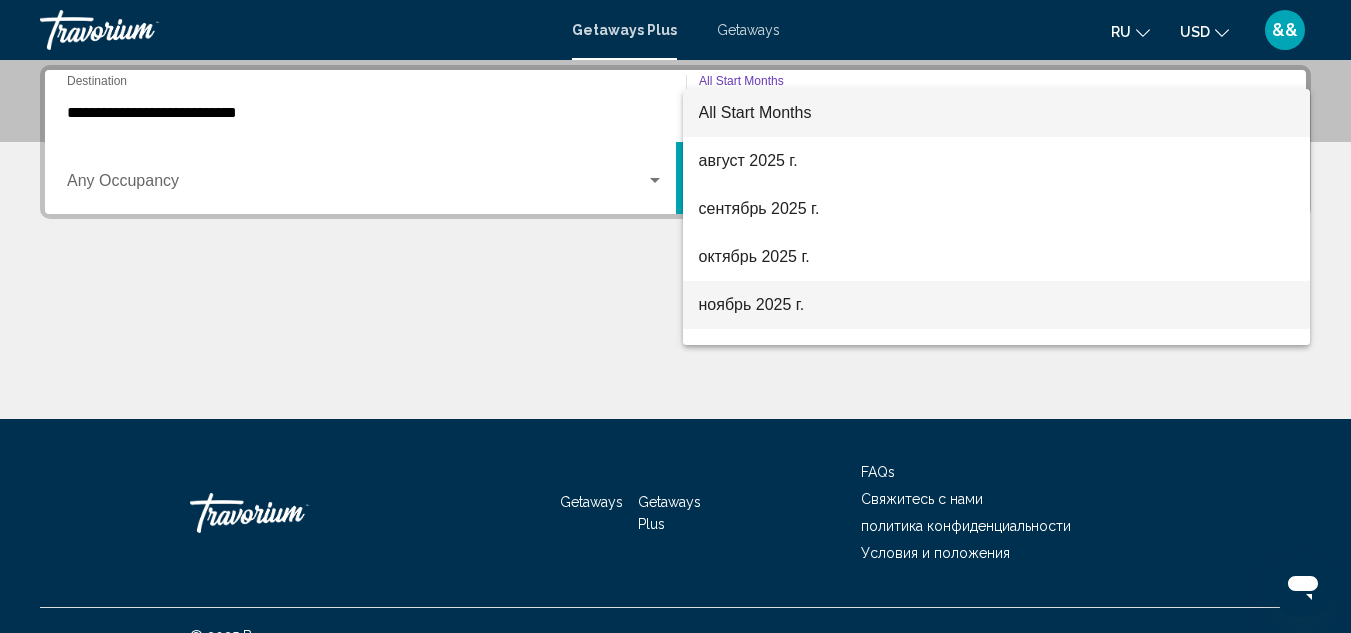 click on "ноябрь 2025 г." at bounding box center [997, 305] 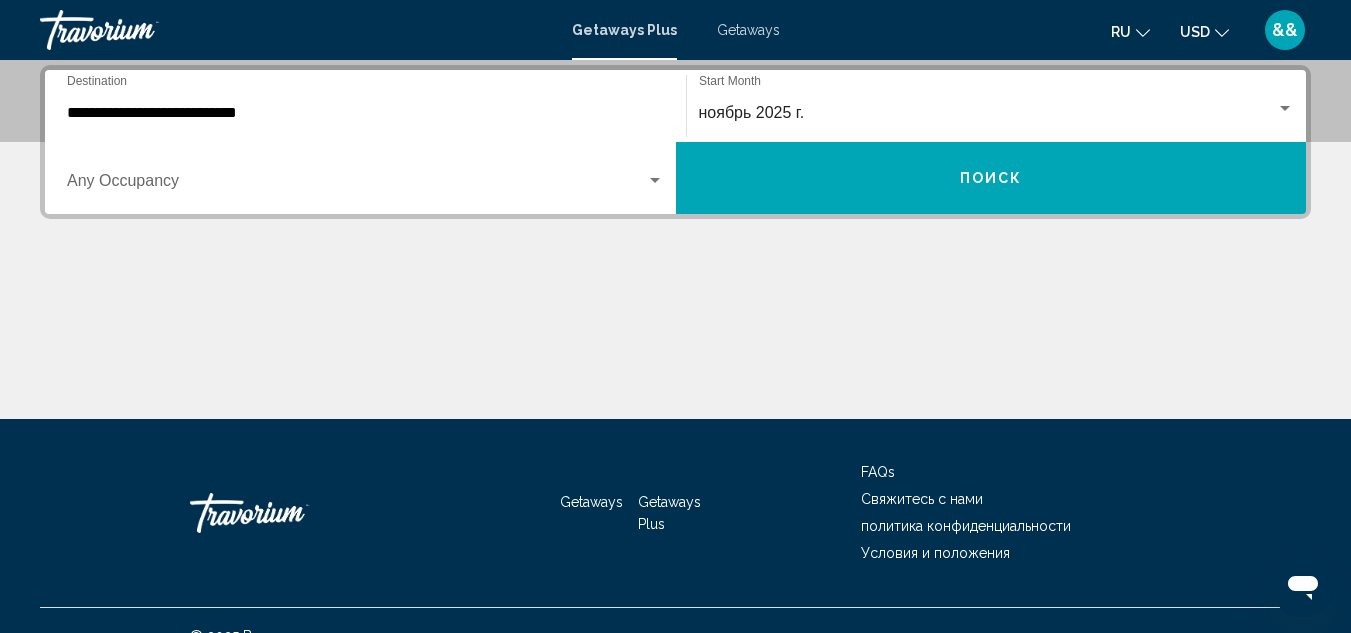 click on "Occupancy Any Occupancy" at bounding box center (365, 178) 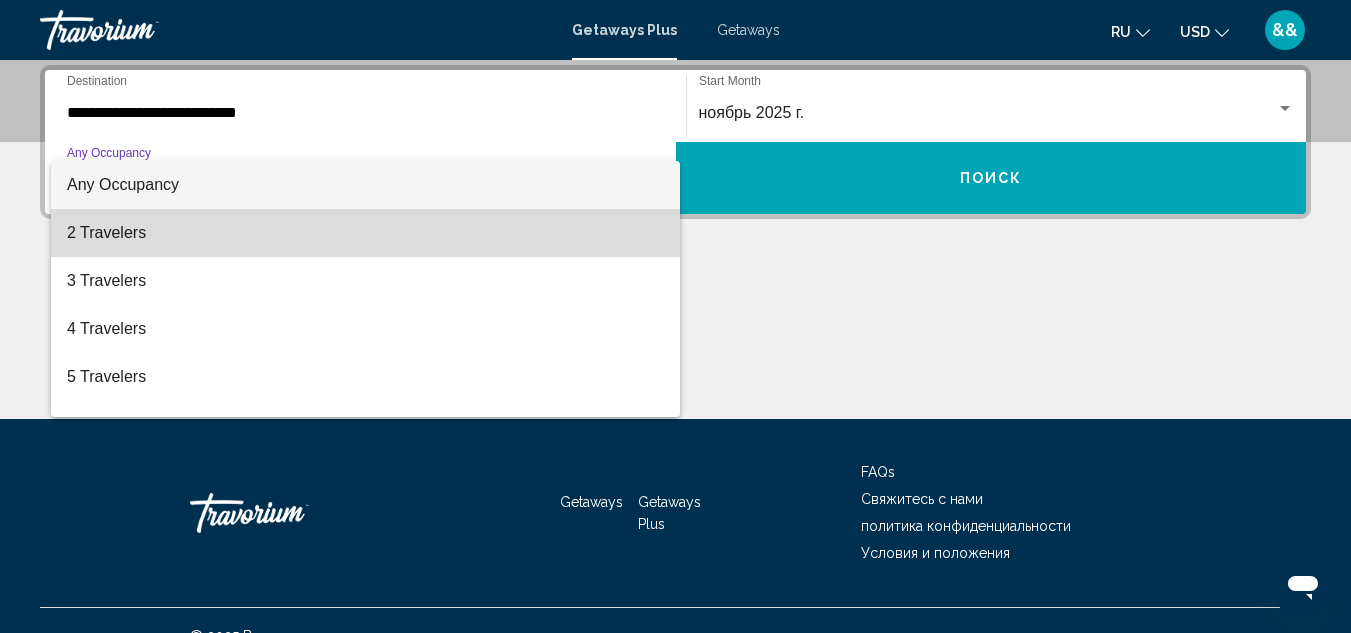 click on "2 Travelers" at bounding box center (365, 233) 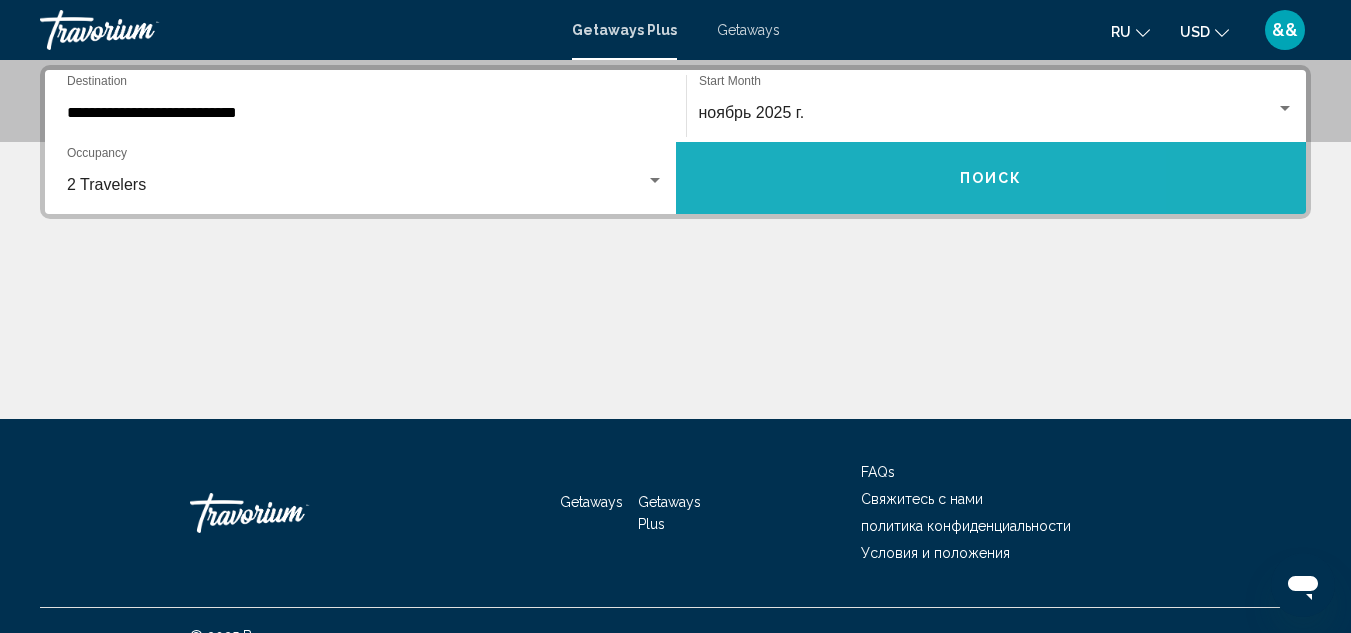 click on "Поиск" at bounding box center [991, 178] 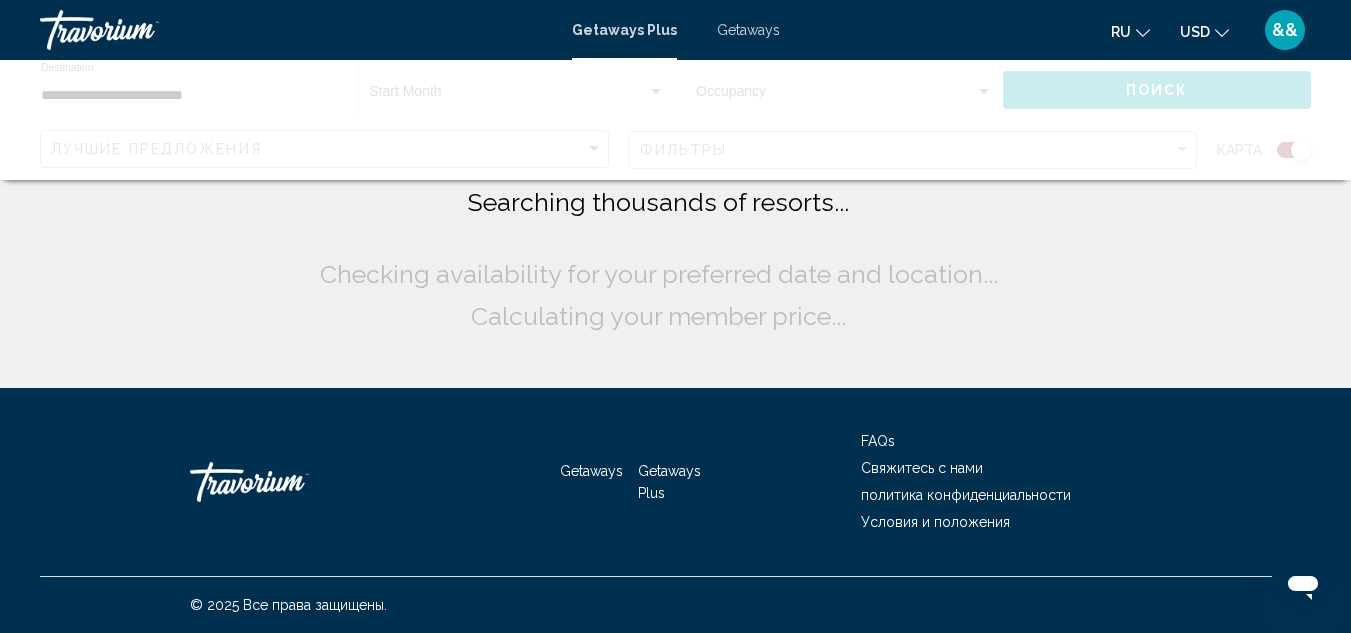 scroll, scrollTop: 0, scrollLeft: 0, axis: both 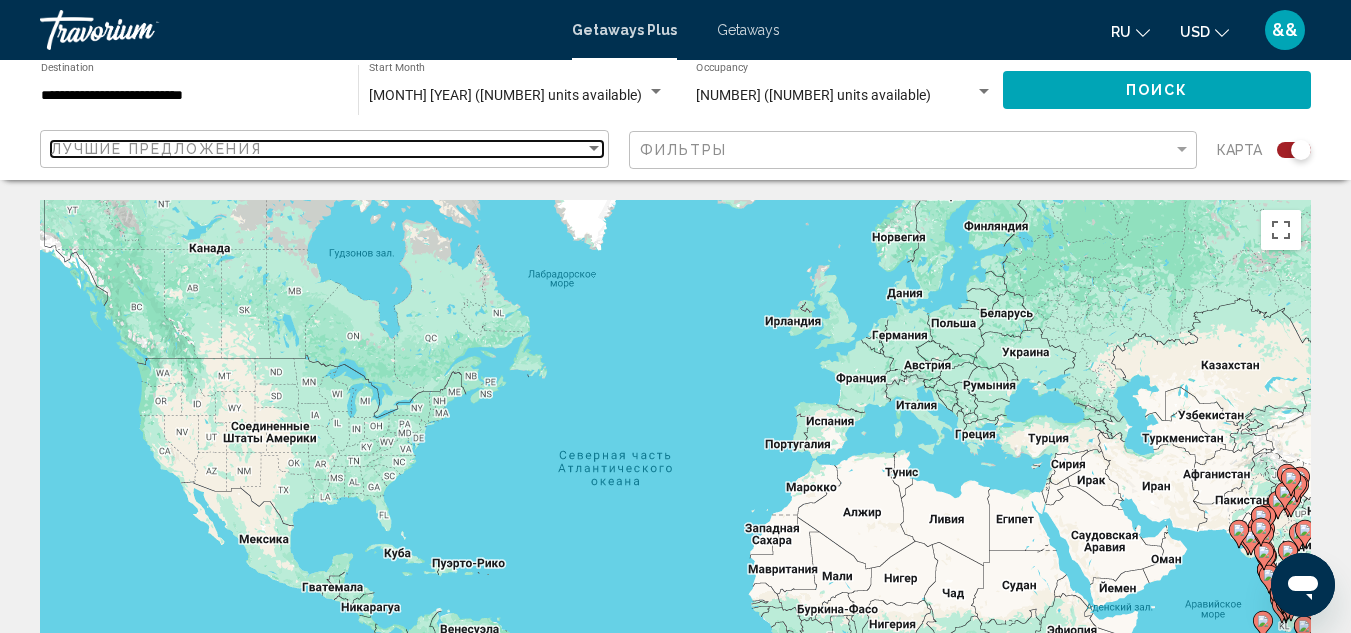 click at bounding box center (594, 149) 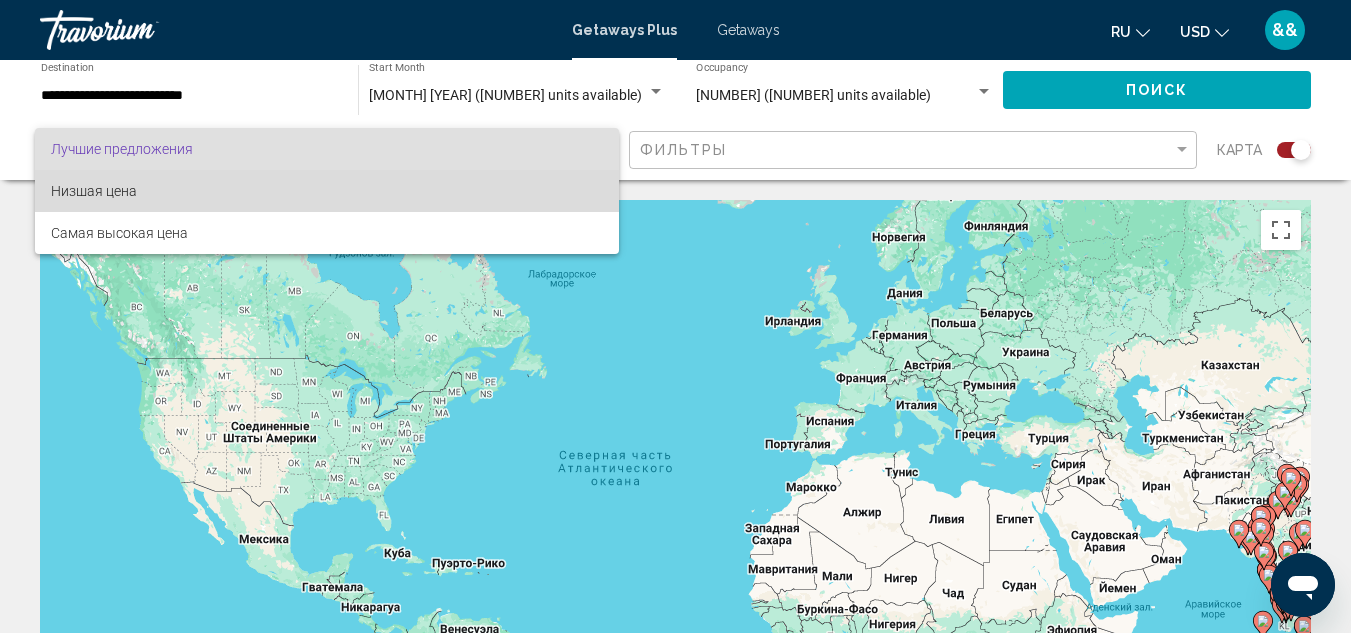 click on "Низшая цена" at bounding box center [327, 191] 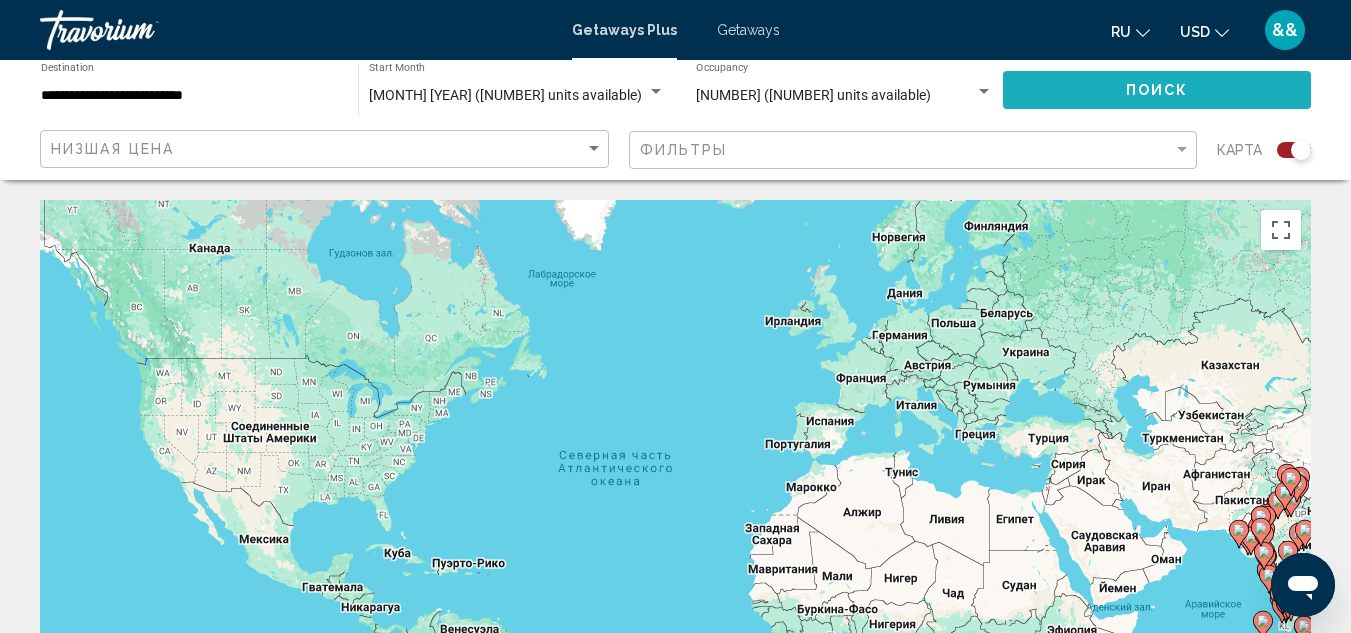 click on "Поиск" 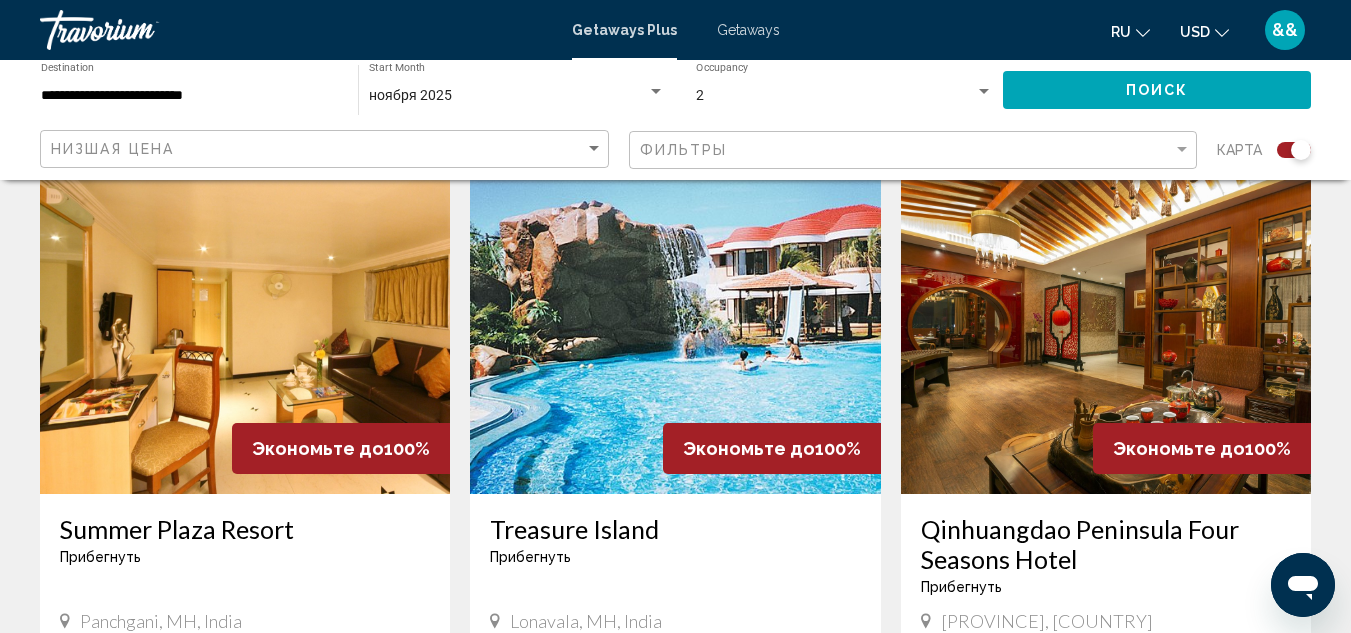 scroll, scrollTop: 777, scrollLeft: 0, axis: vertical 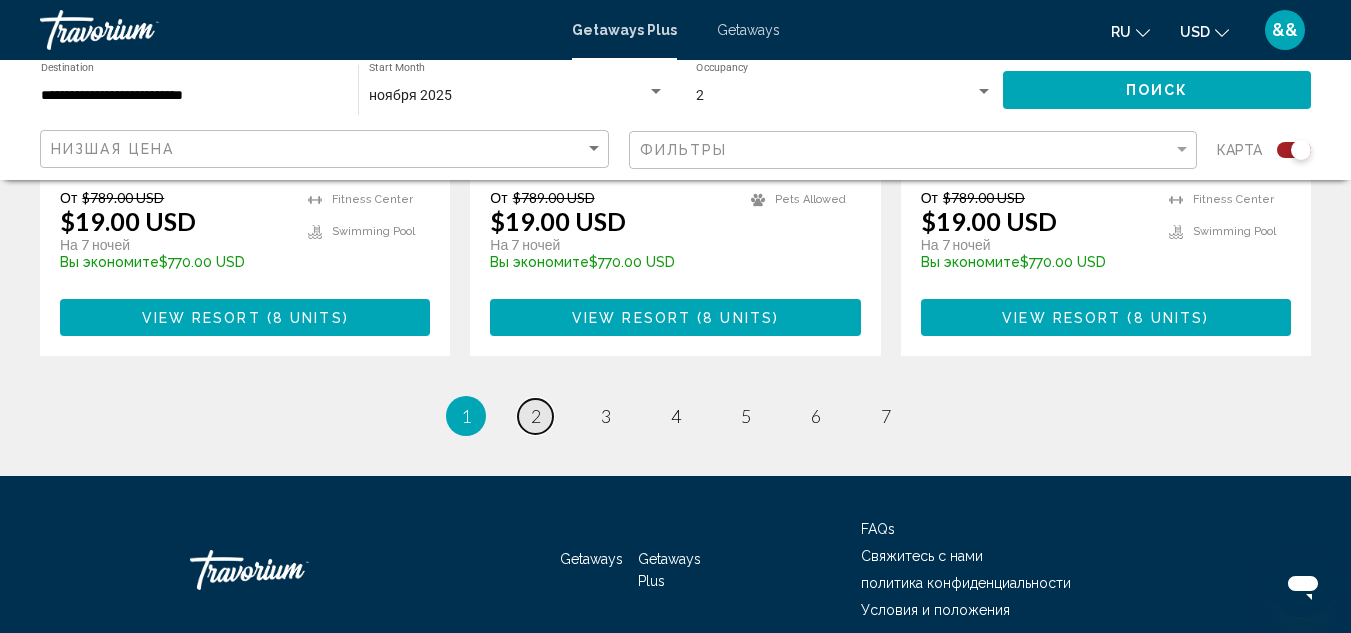 click on "2" at bounding box center [536, 416] 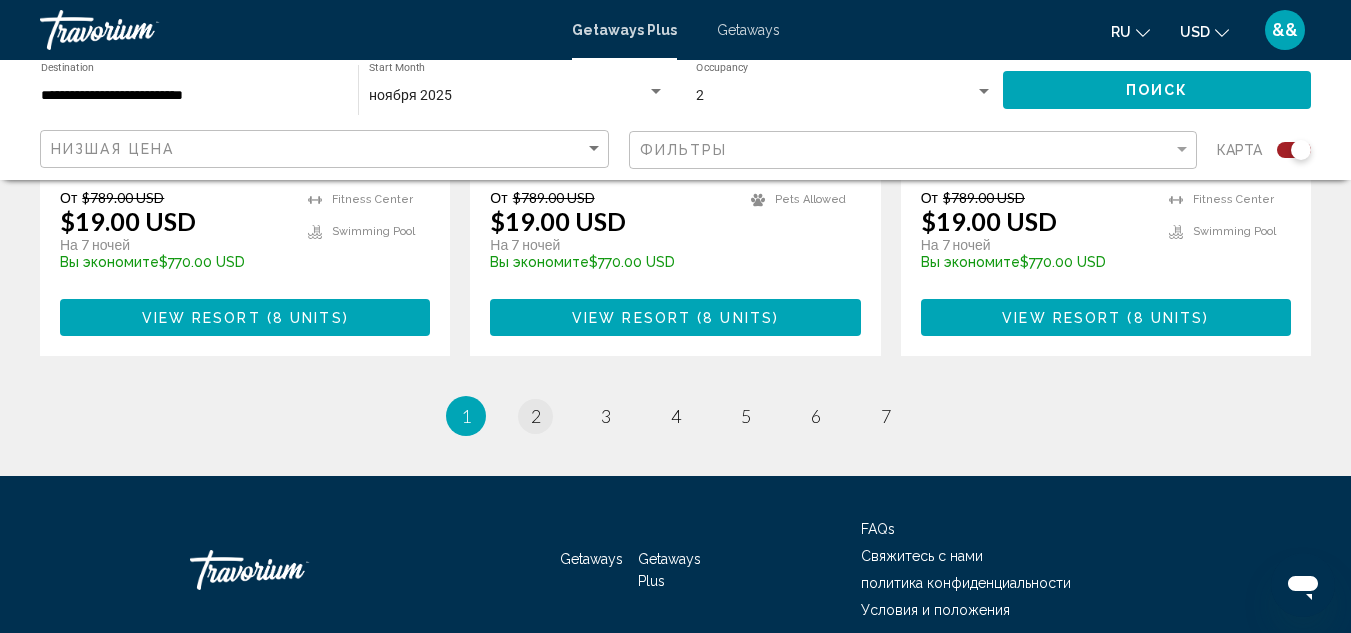scroll, scrollTop: 0, scrollLeft: 0, axis: both 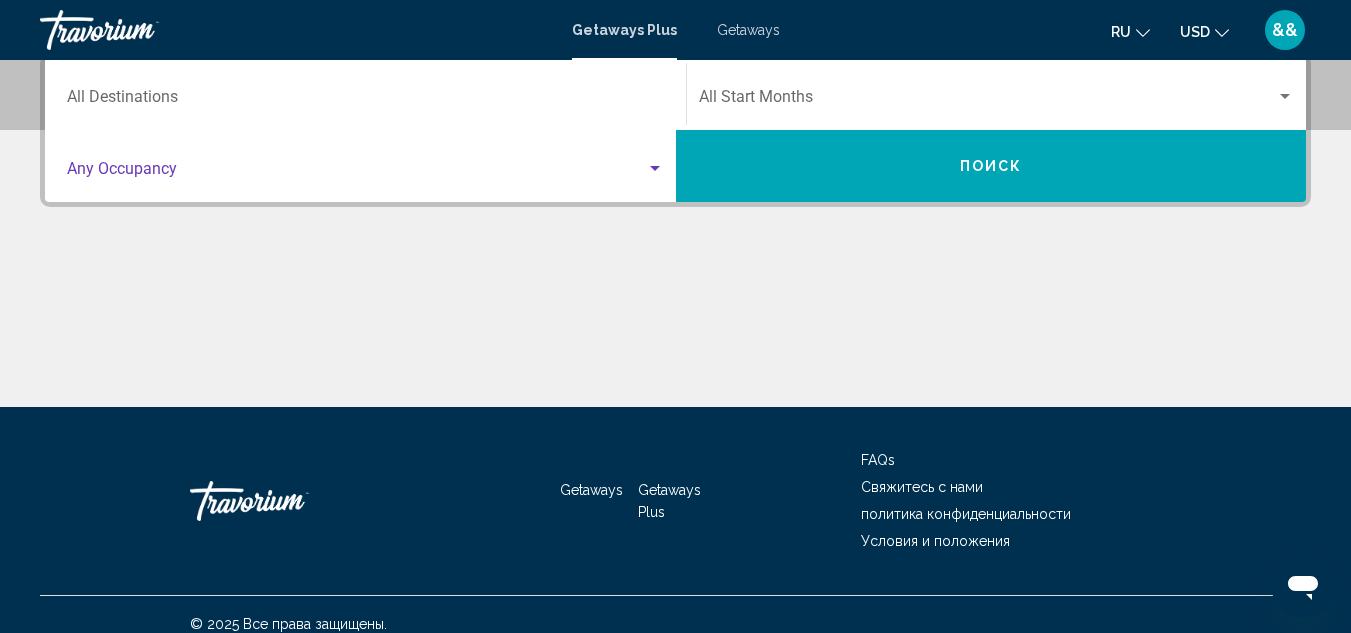 click at bounding box center (365, 173) 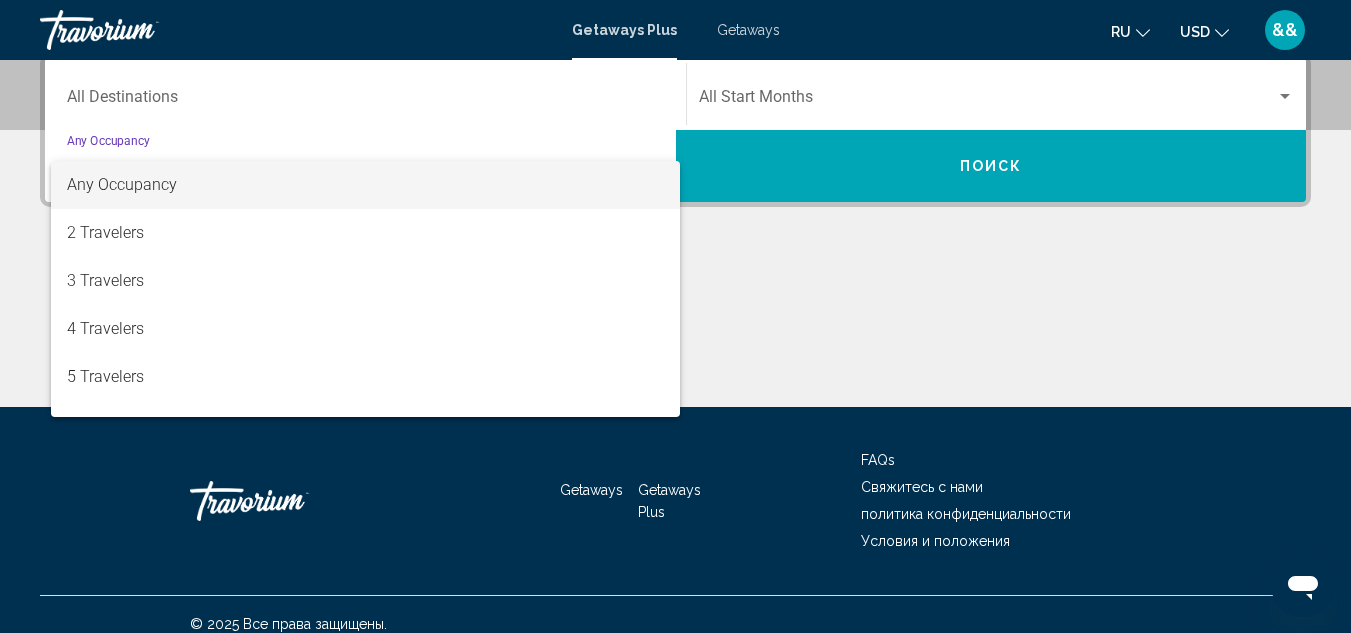 scroll, scrollTop: 458, scrollLeft: 0, axis: vertical 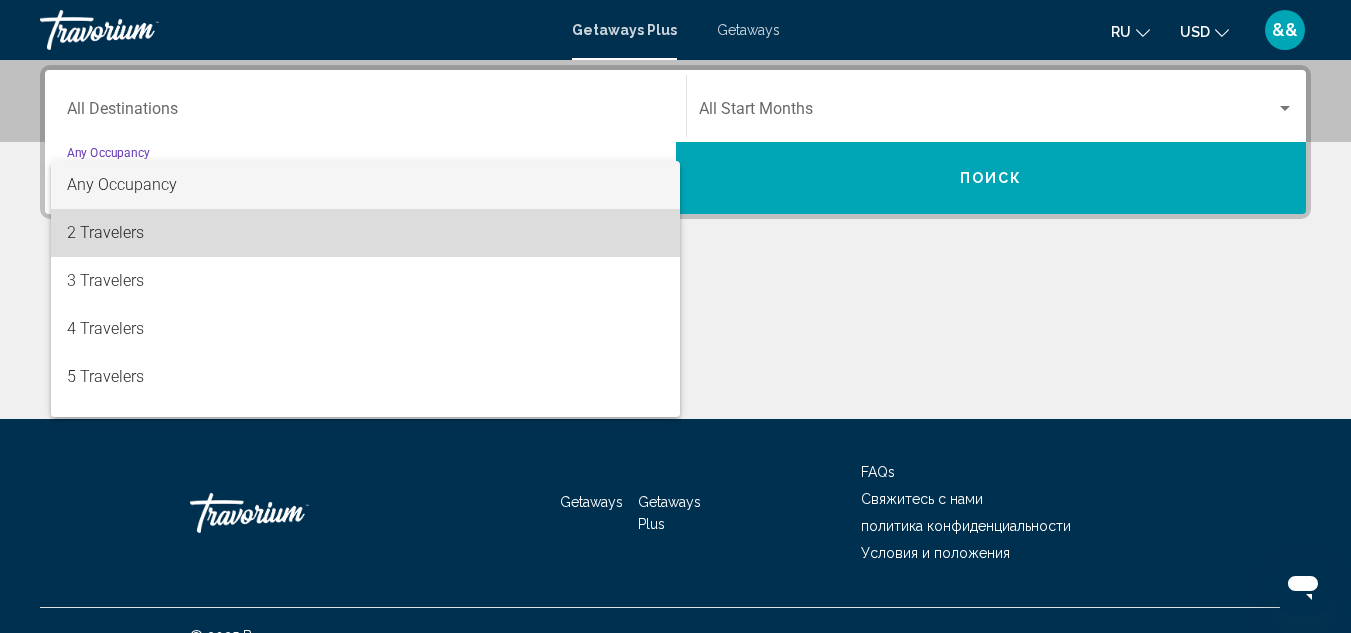 click on "2 Travelers" at bounding box center (365, 233) 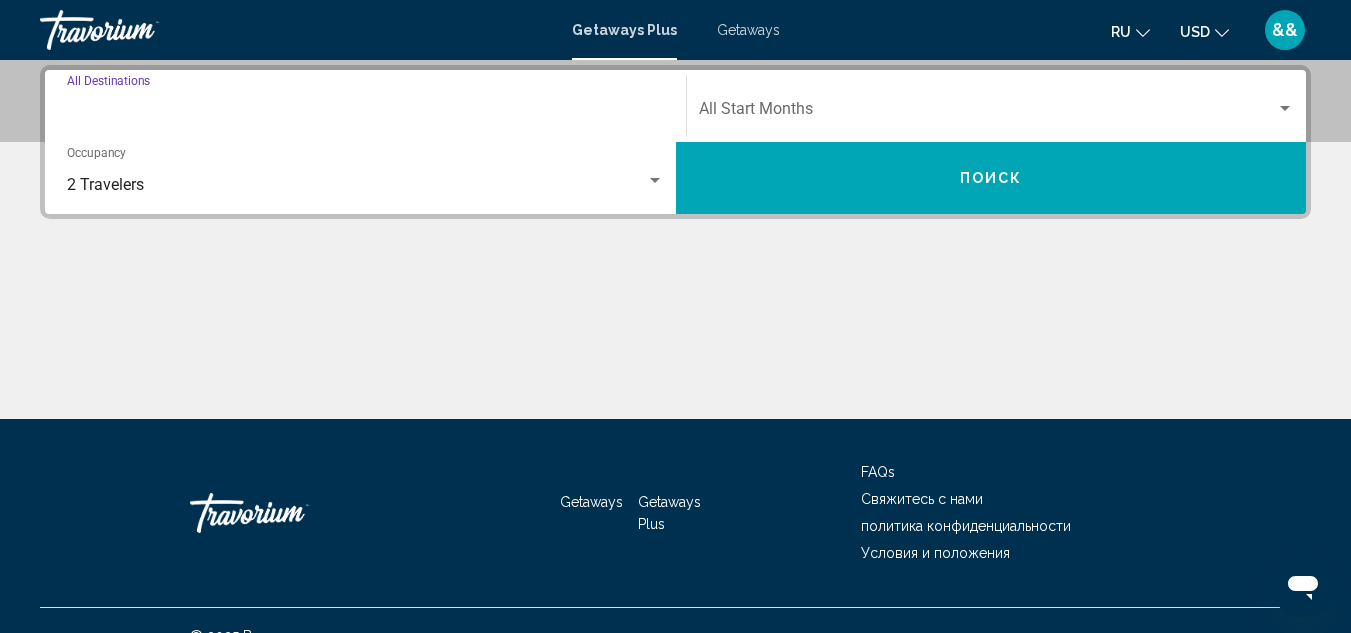 click on "Destination All Destinations" at bounding box center [365, 113] 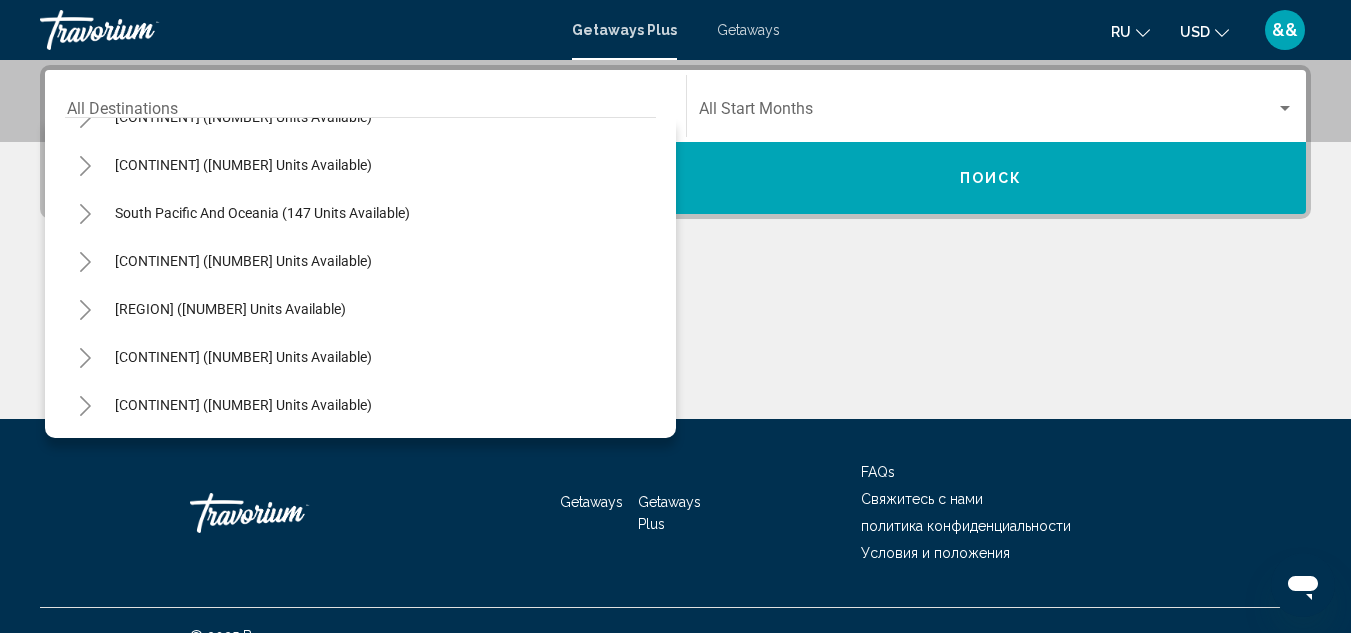 scroll, scrollTop: 324, scrollLeft: 0, axis: vertical 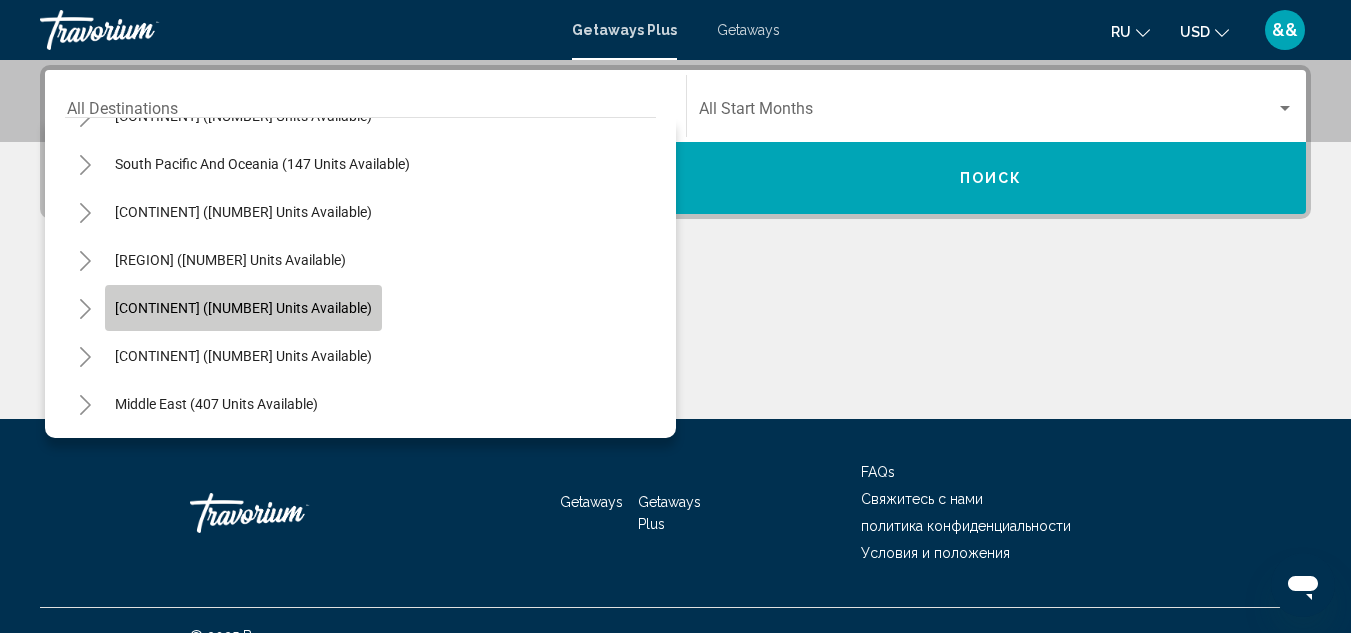 click on "[CONTINENT] ([NUMBER] units available)" 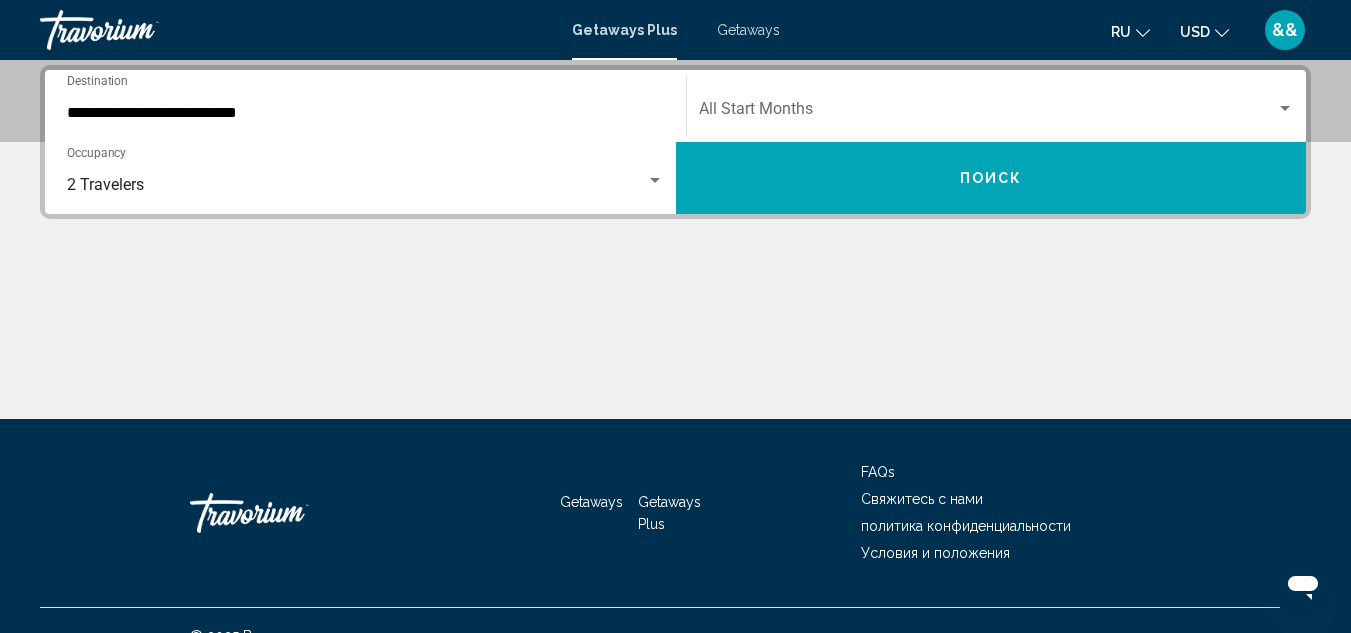 click on "Start Month All Start Months" 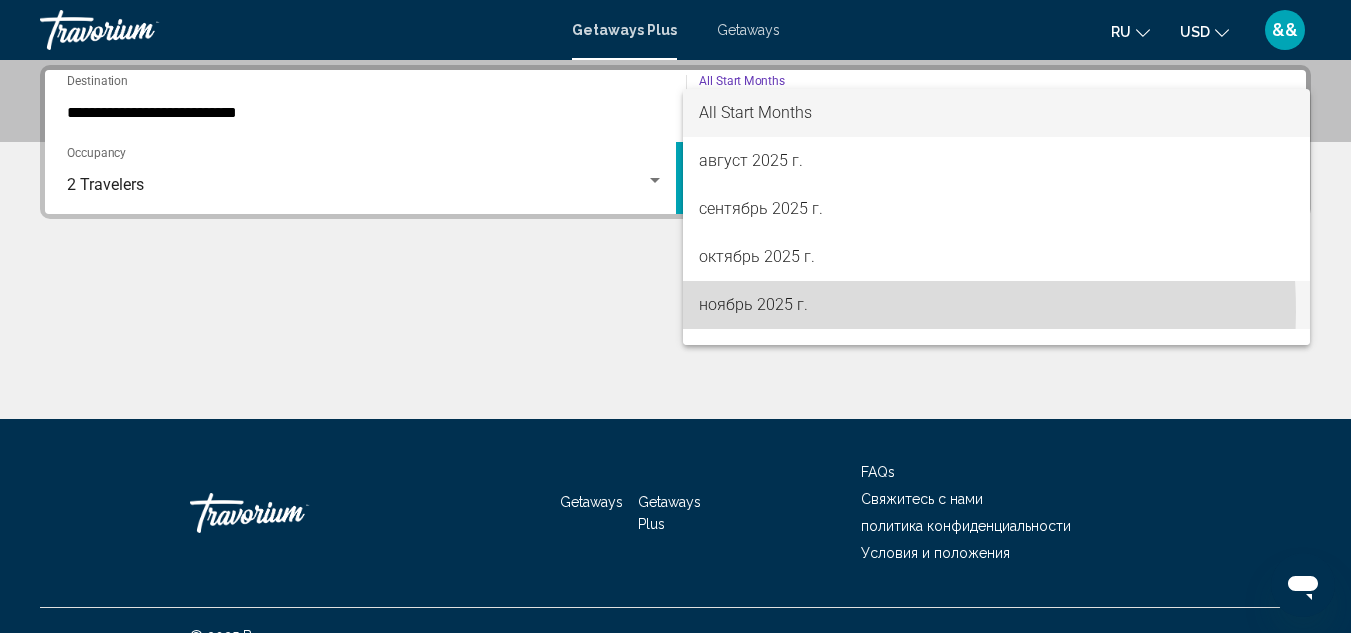 click on "ноябрь 2025 г." at bounding box center [997, 305] 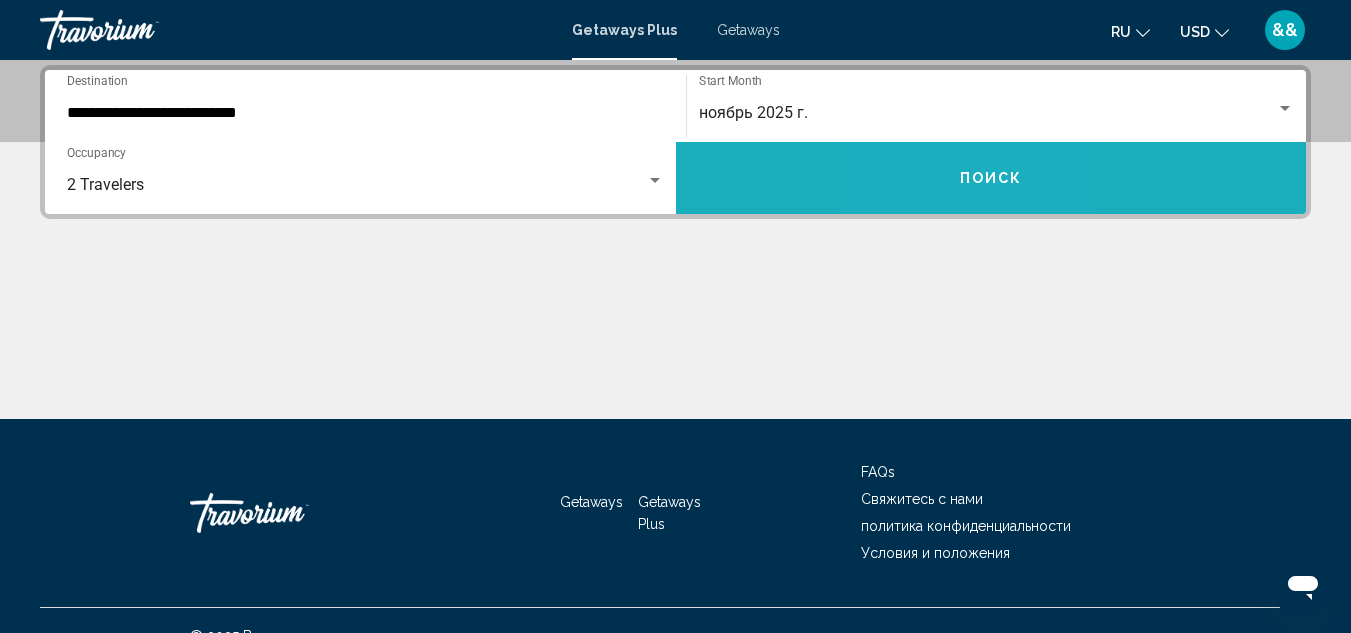 click on "Поиск" at bounding box center (991, 178) 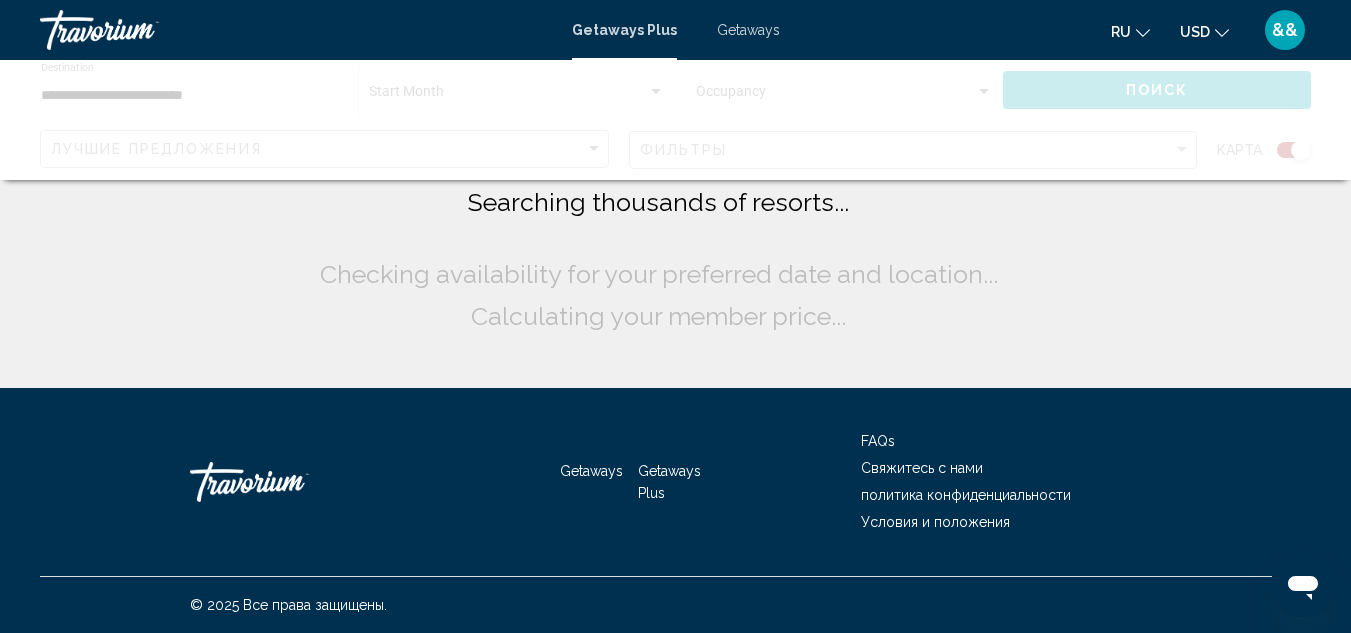 scroll, scrollTop: 0, scrollLeft: 0, axis: both 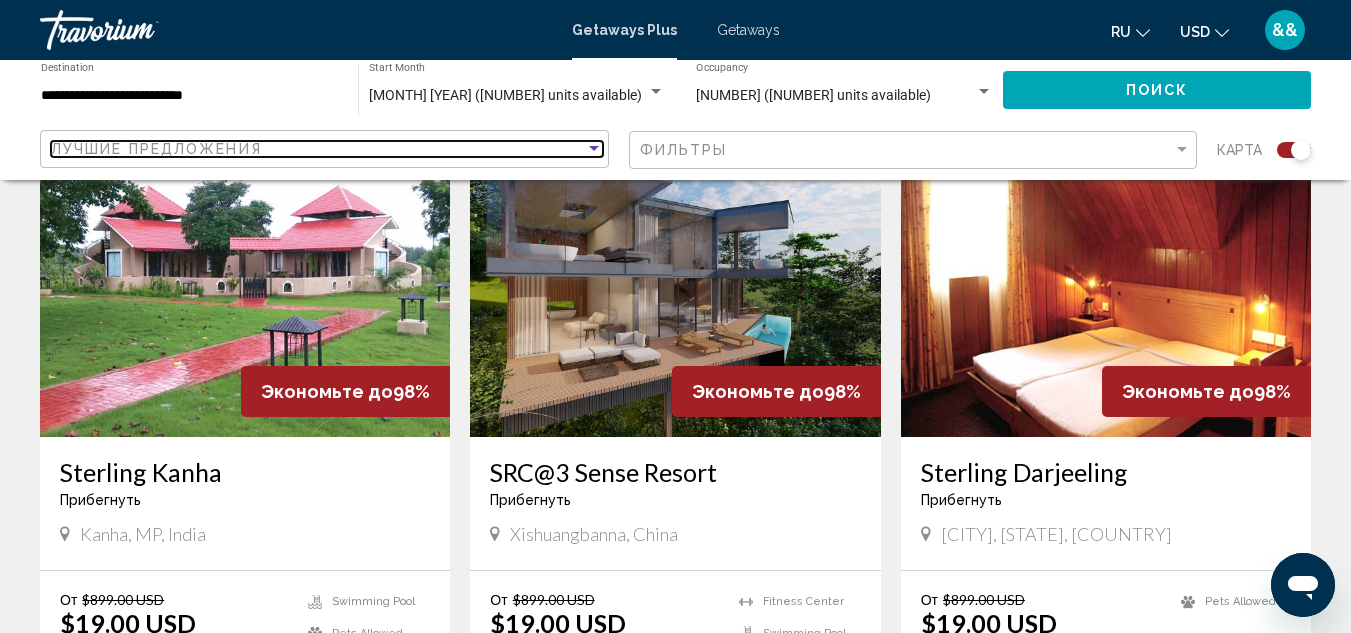 click at bounding box center [594, 149] 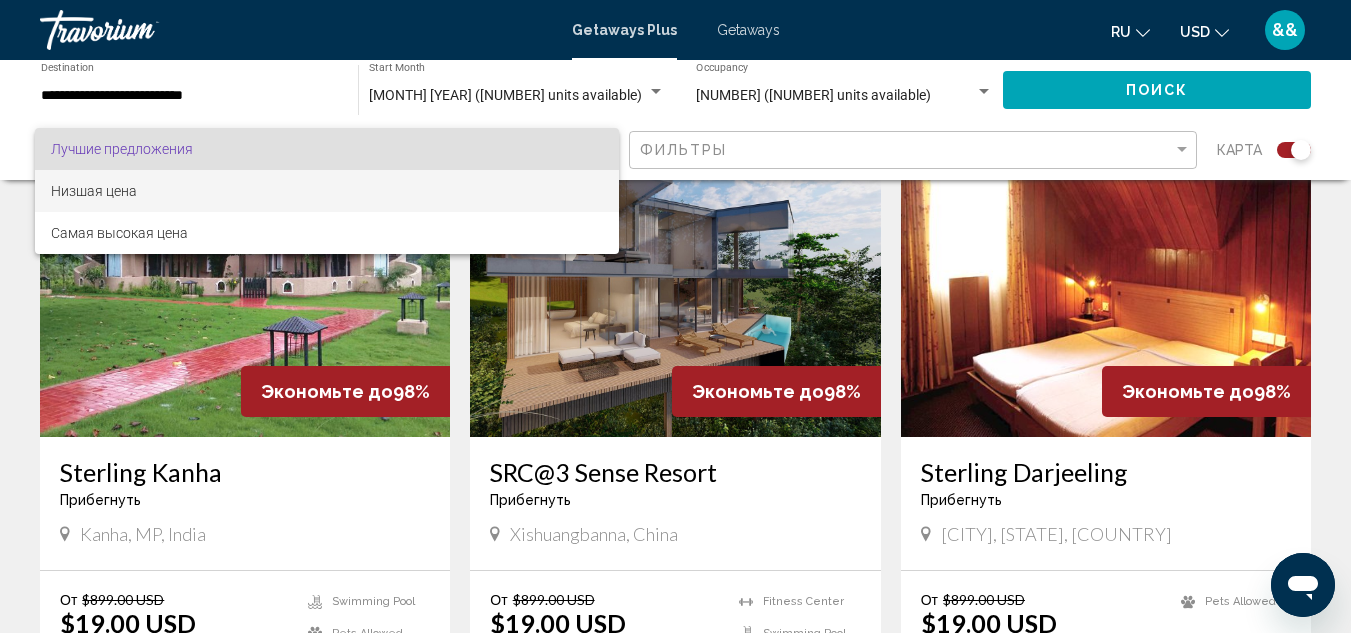click on "Низшая цена" at bounding box center [327, 191] 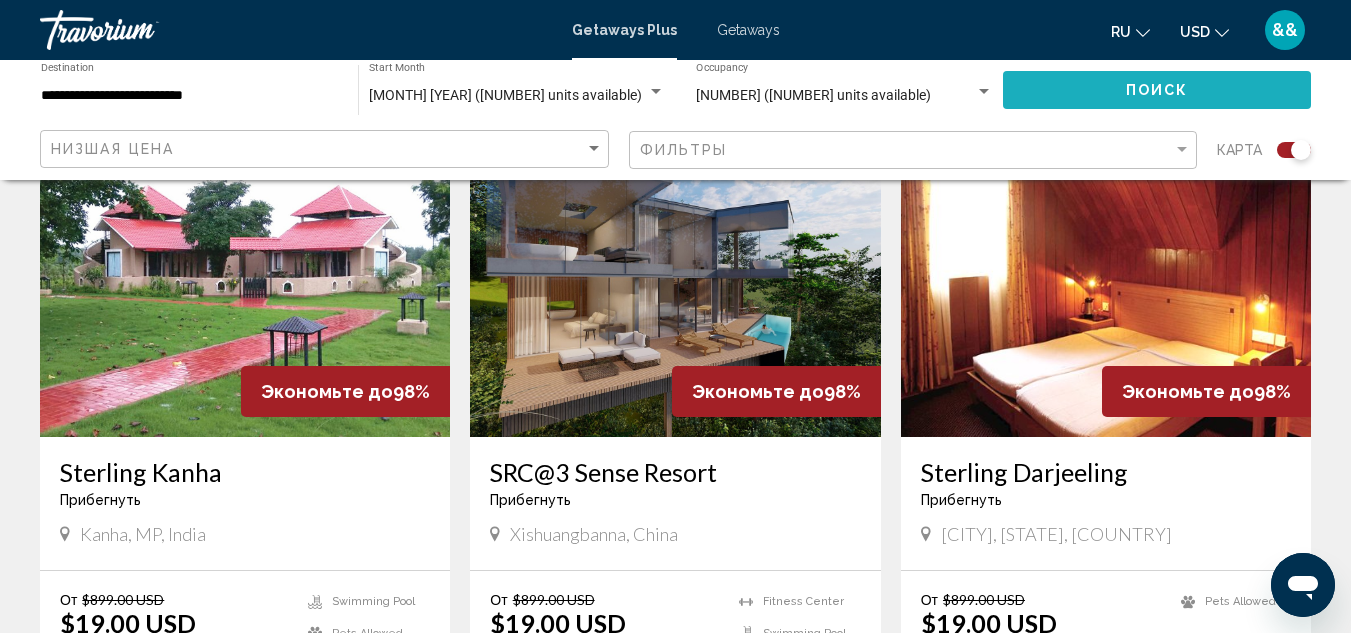 click on "Поиск" 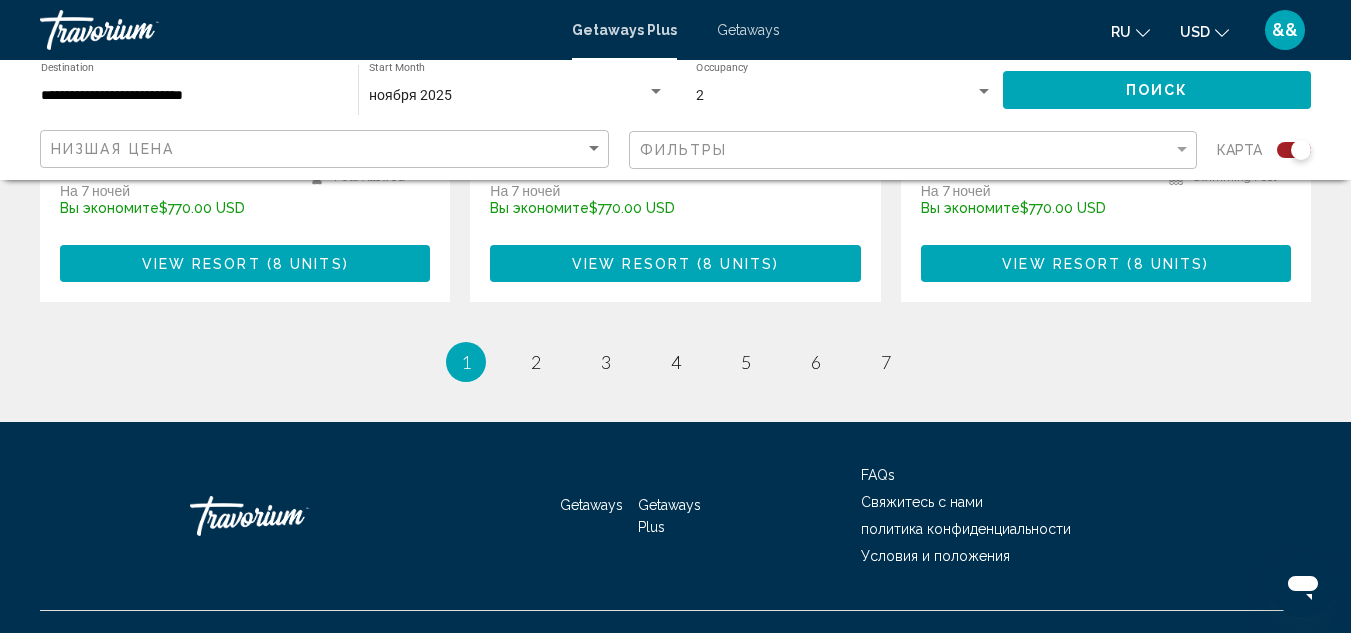 scroll, scrollTop: 3427, scrollLeft: 0, axis: vertical 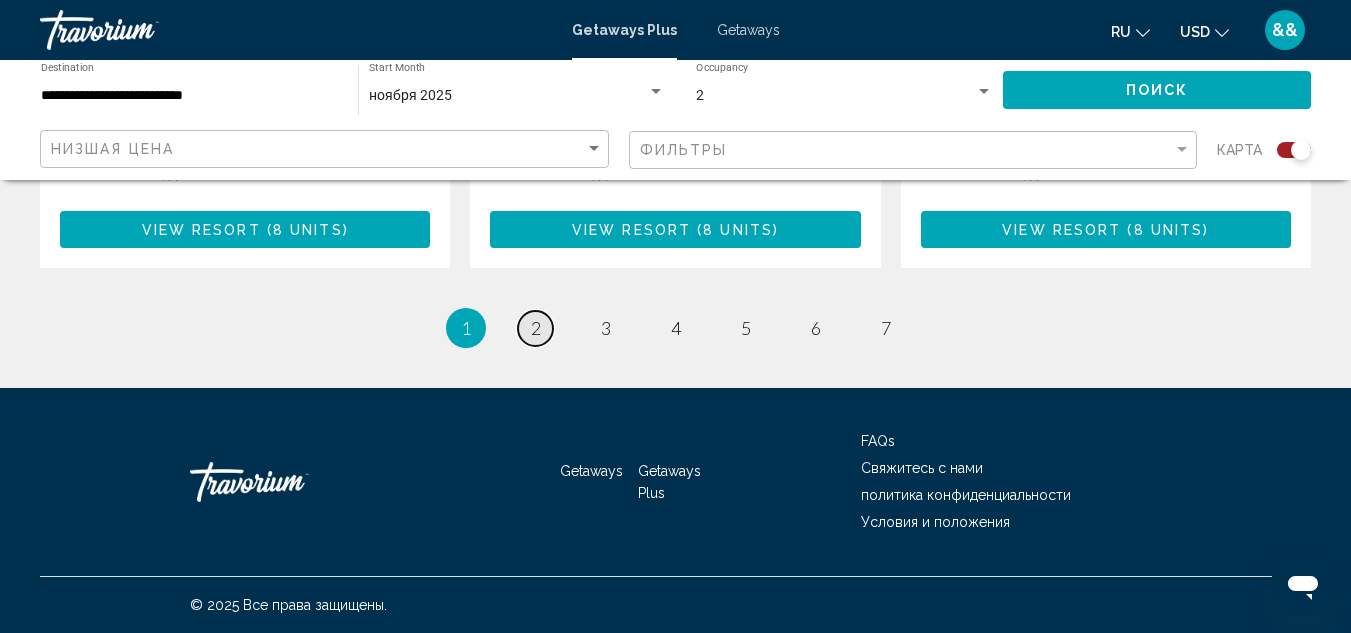 click on "page  2" at bounding box center (535, 328) 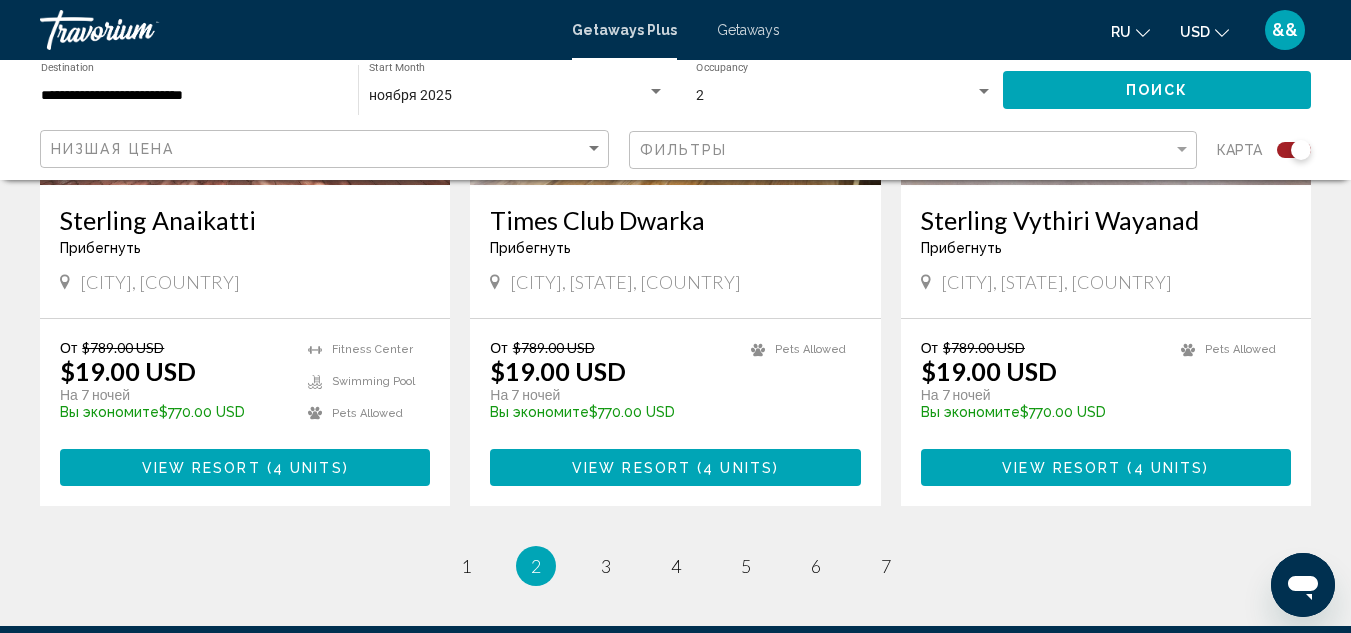 scroll, scrollTop: 3089, scrollLeft: 0, axis: vertical 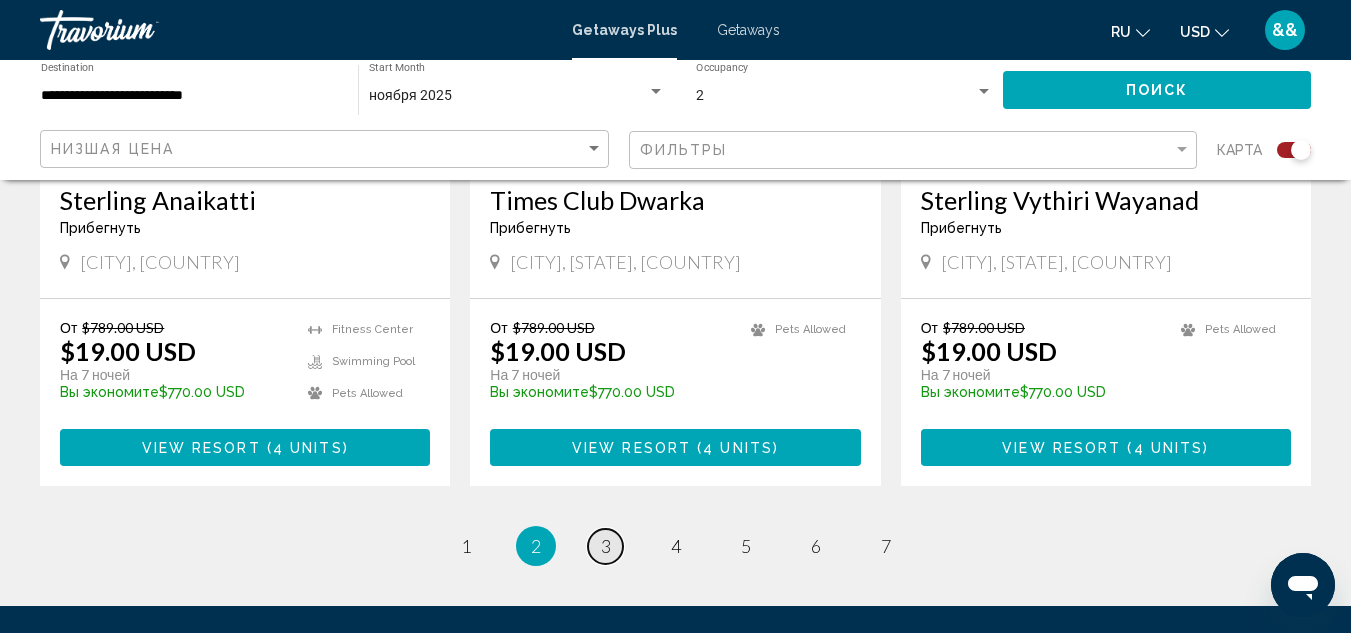 click on "3" at bounding box center [606, 546] 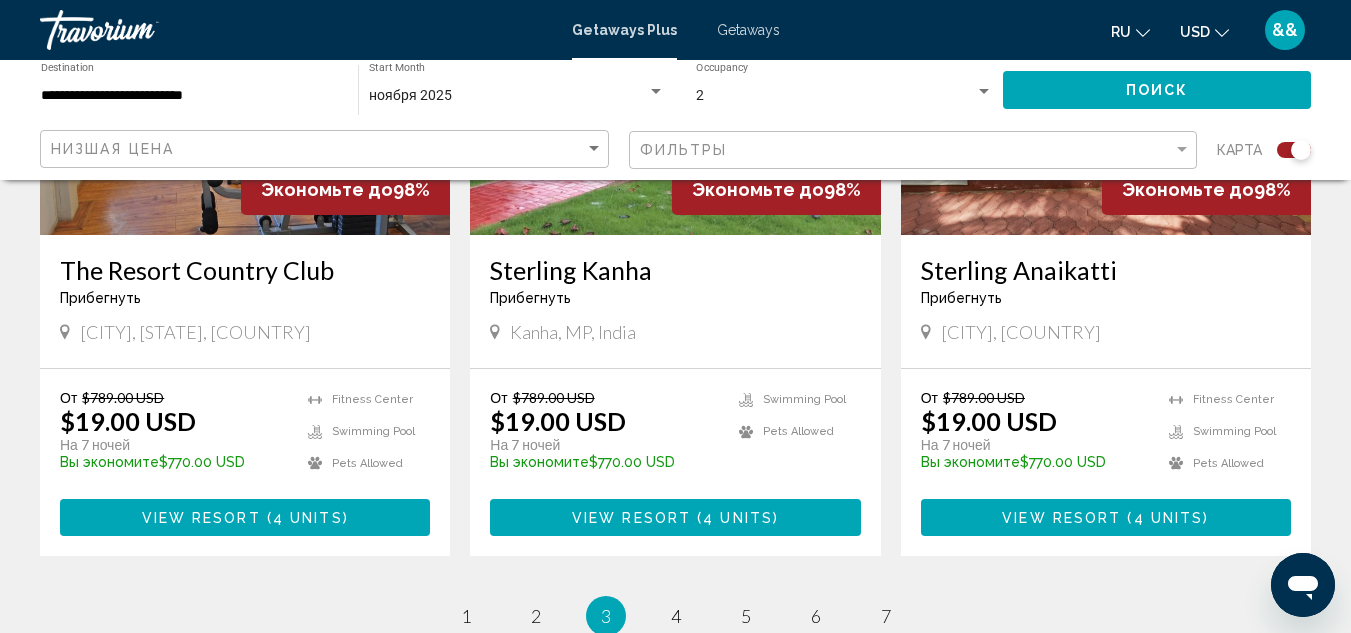 scroll, scrollTop: 3153, scrollLeft: 0, axis: vertical 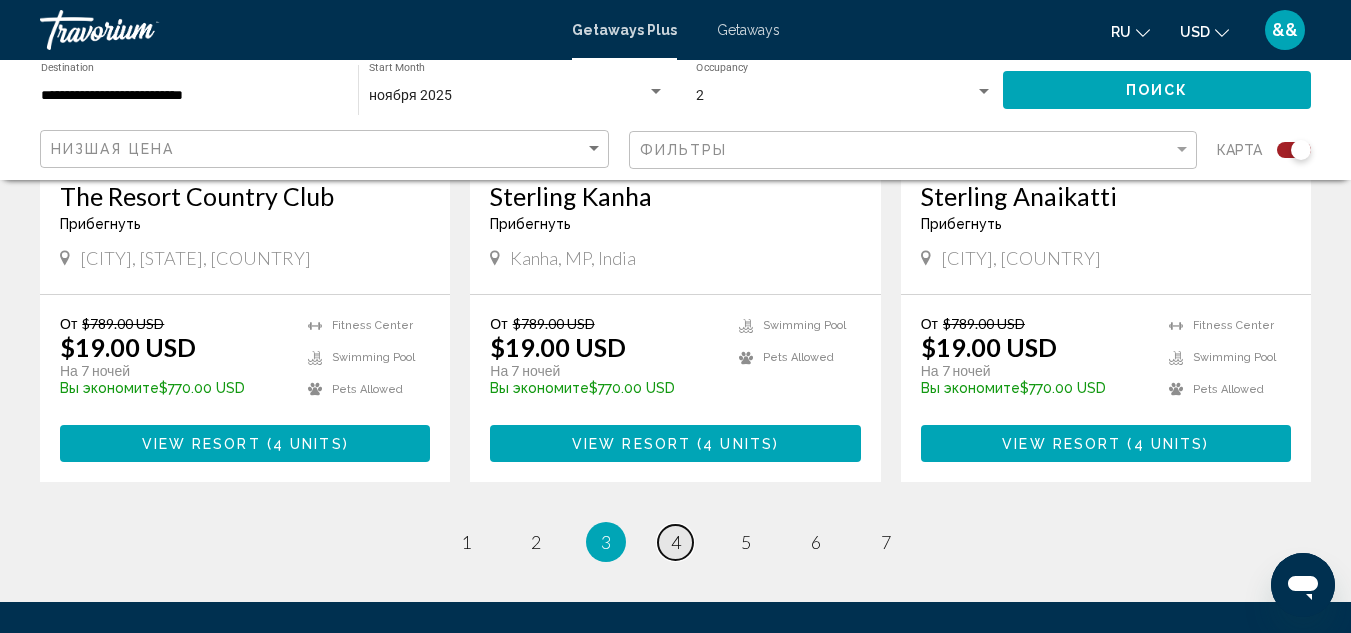click on "4" at bounding box center [676, 542] 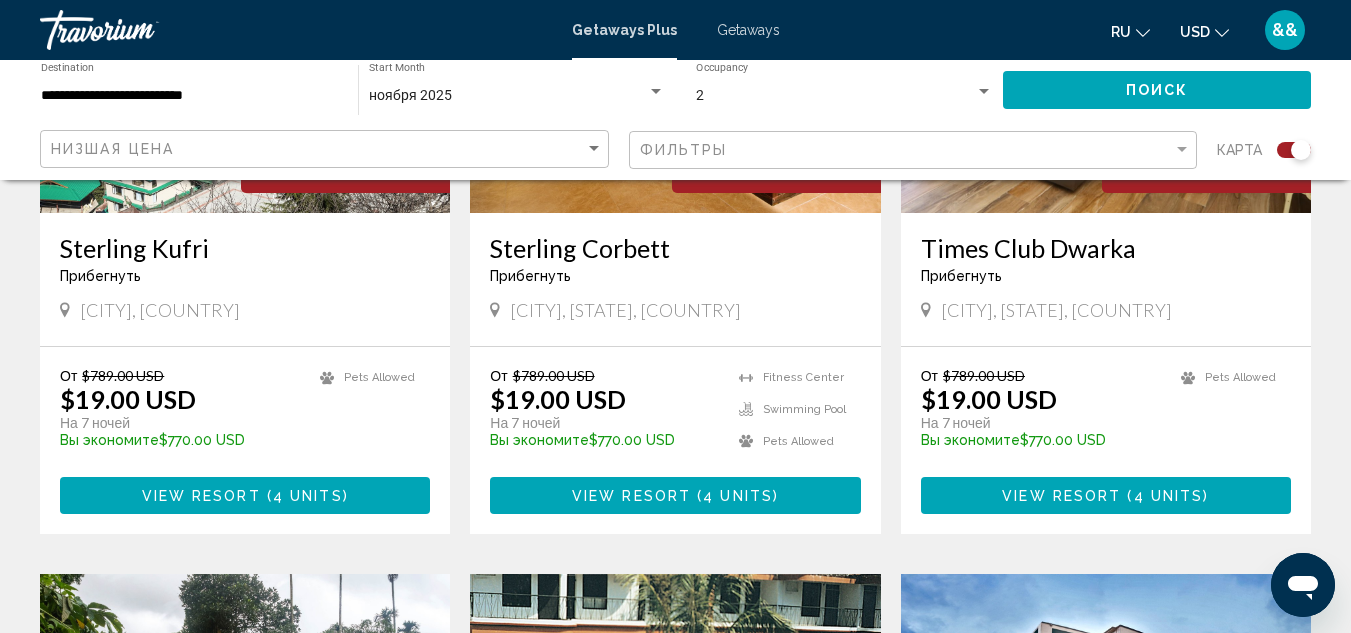 scroll, scrollTop: 1011, scrollLeft: 0, axis: vertical 